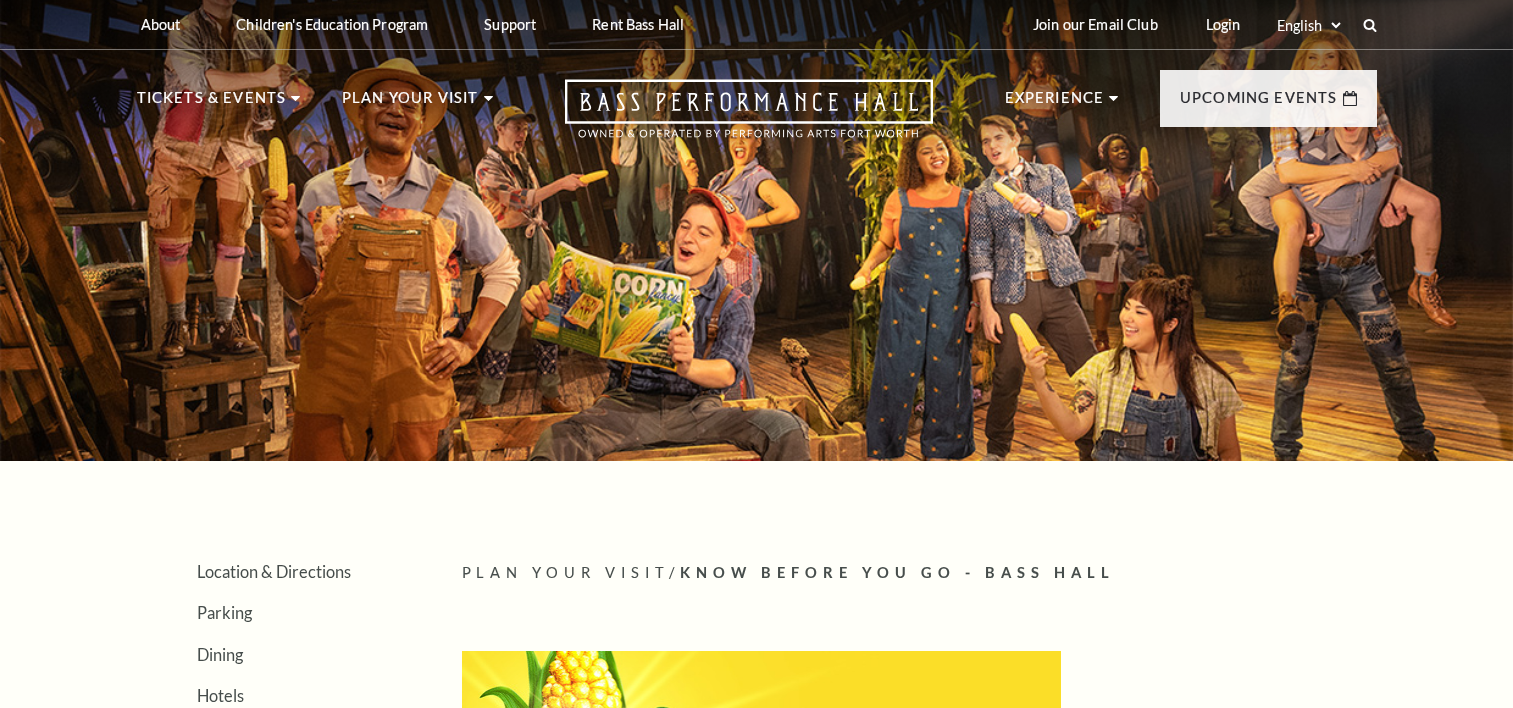 scroll, scrollTop: 0, scrollLeft: 0, axis: both 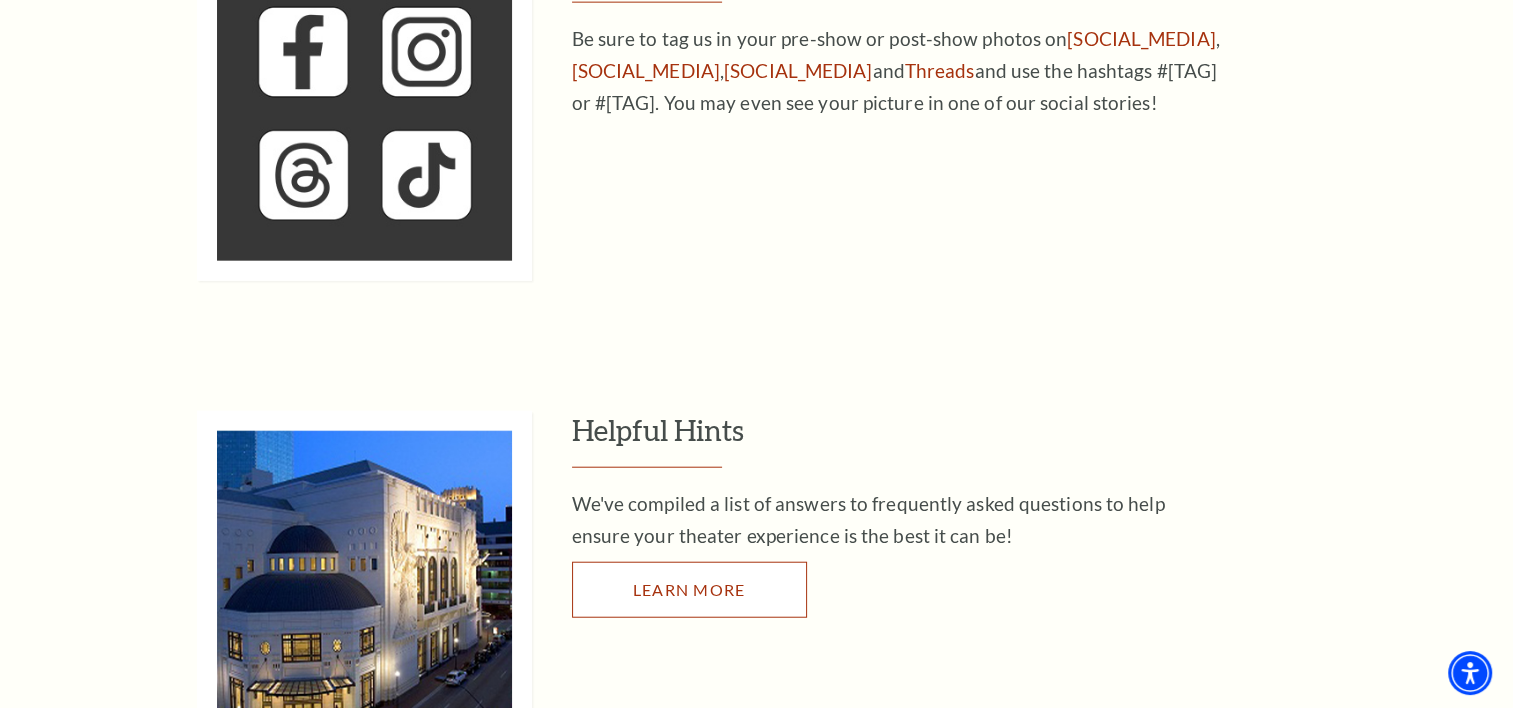 click on "Learn More" at bounding box center [689, 589] 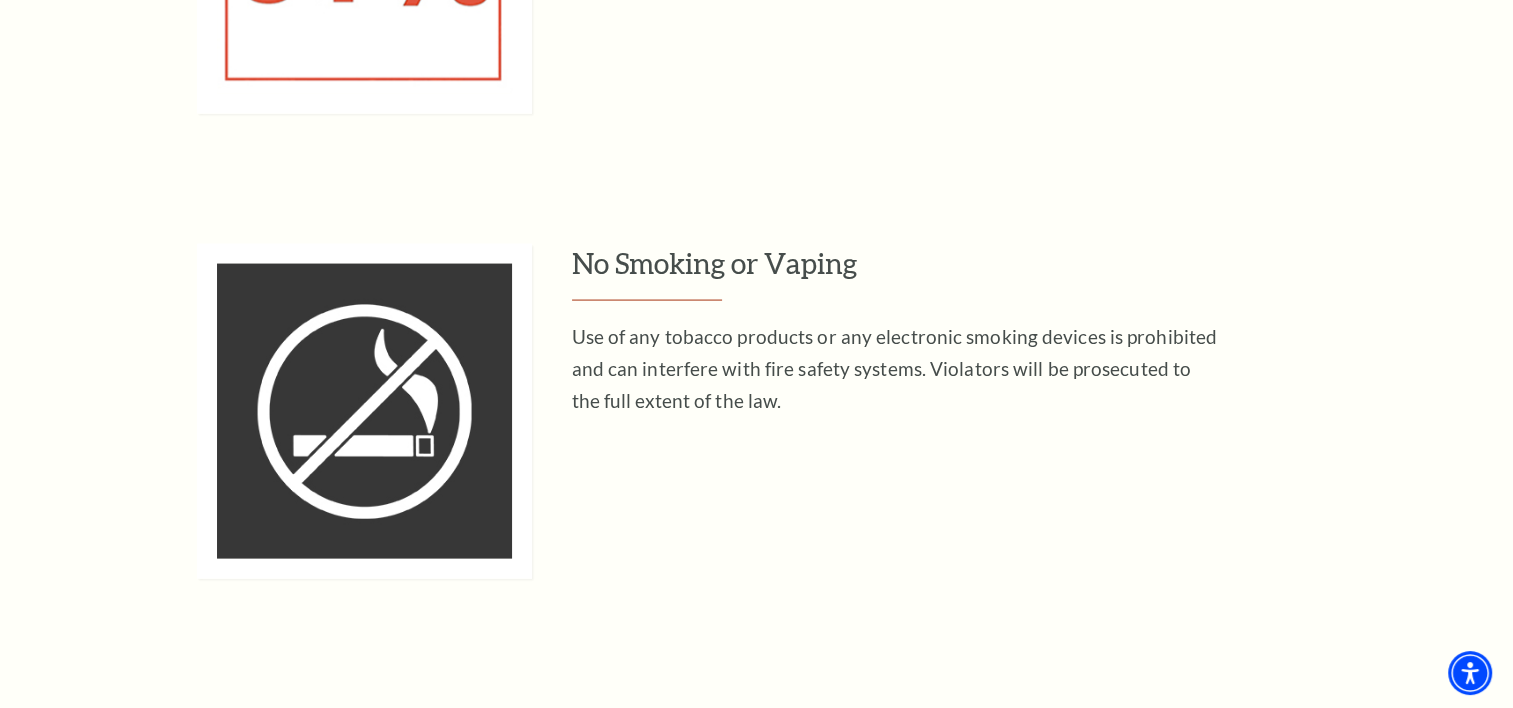 scroll, scrollTop: 4000, scrollLeft: 0, axis: vertical 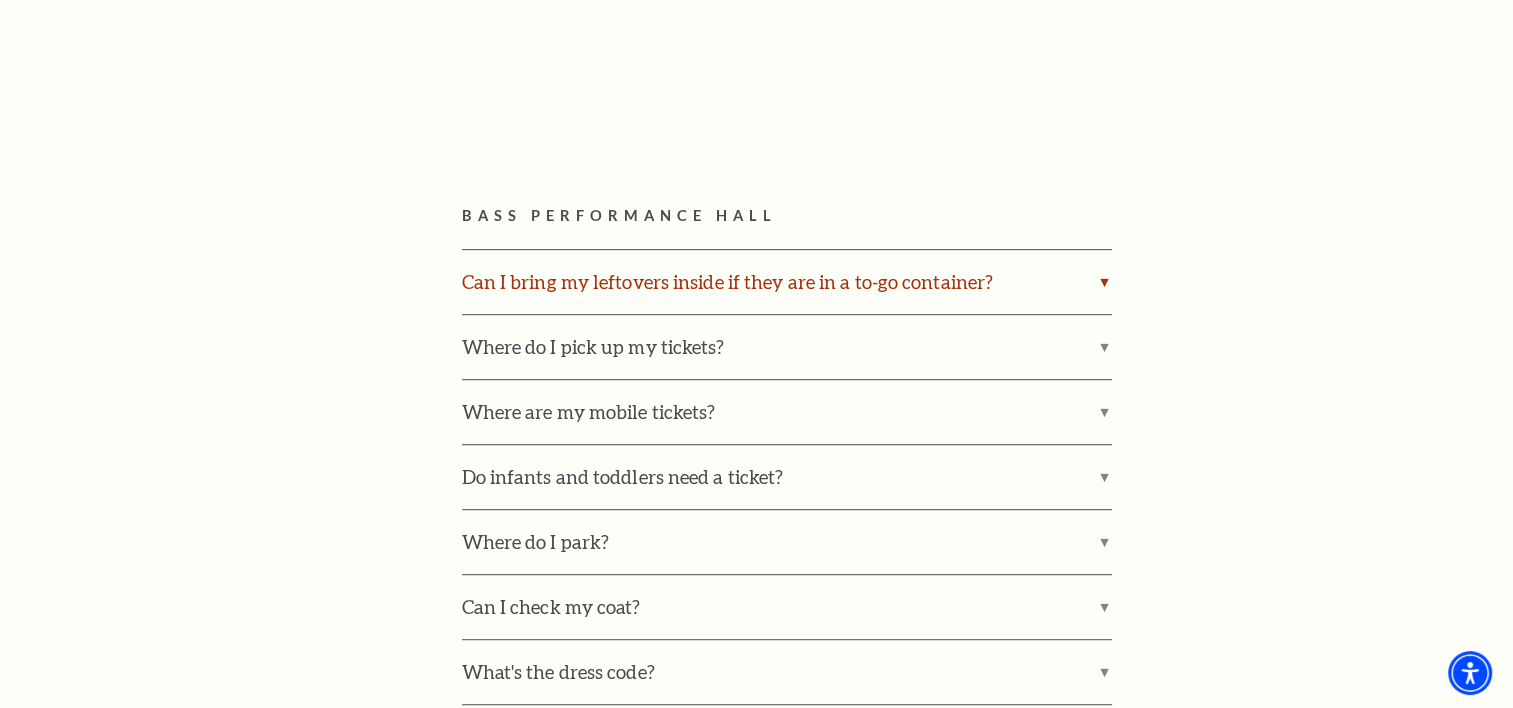 click on "Can I bring my leftovers inside if they are in a to-go container?" at bounding box center (787, 282) 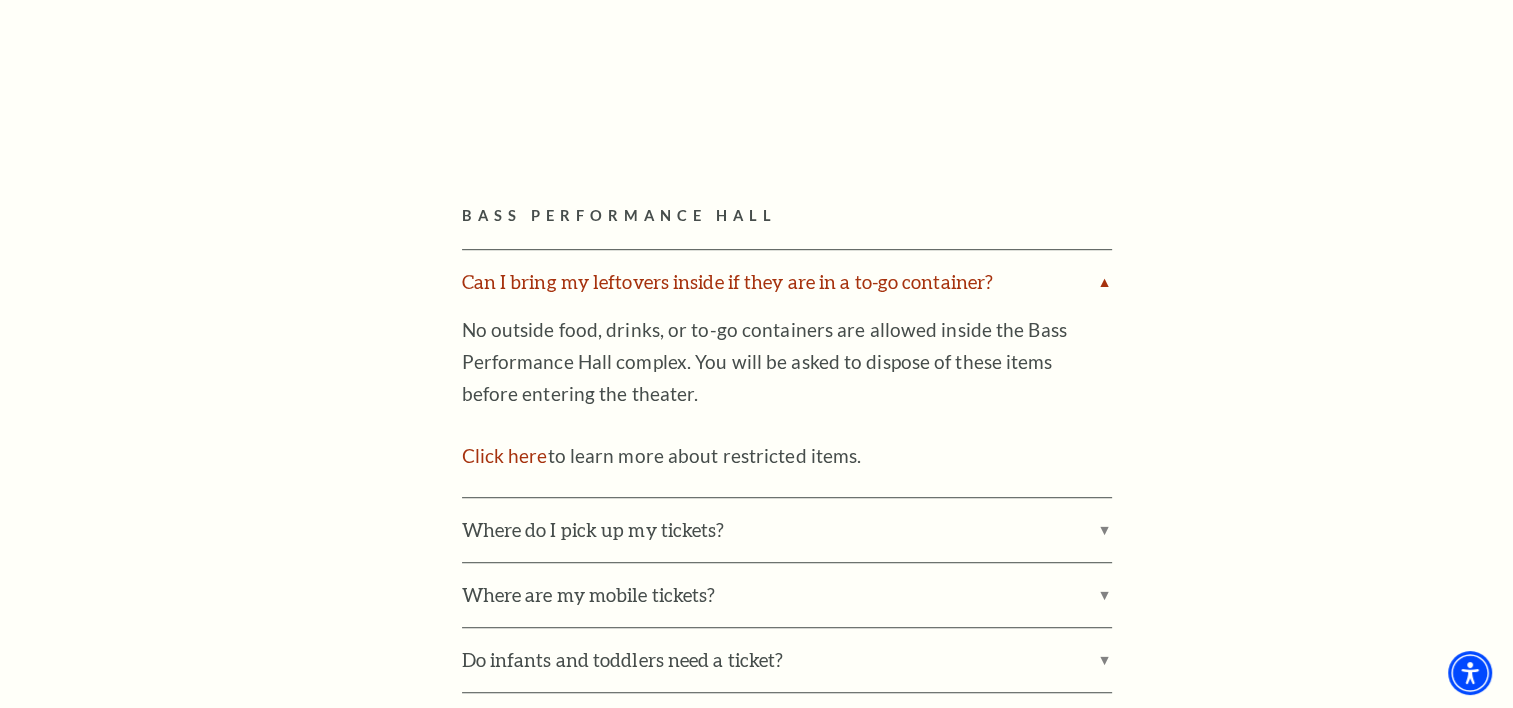 click on "Can I bring my leftovers inside if they are in a to-go container?" at bounding box center (787, 282) 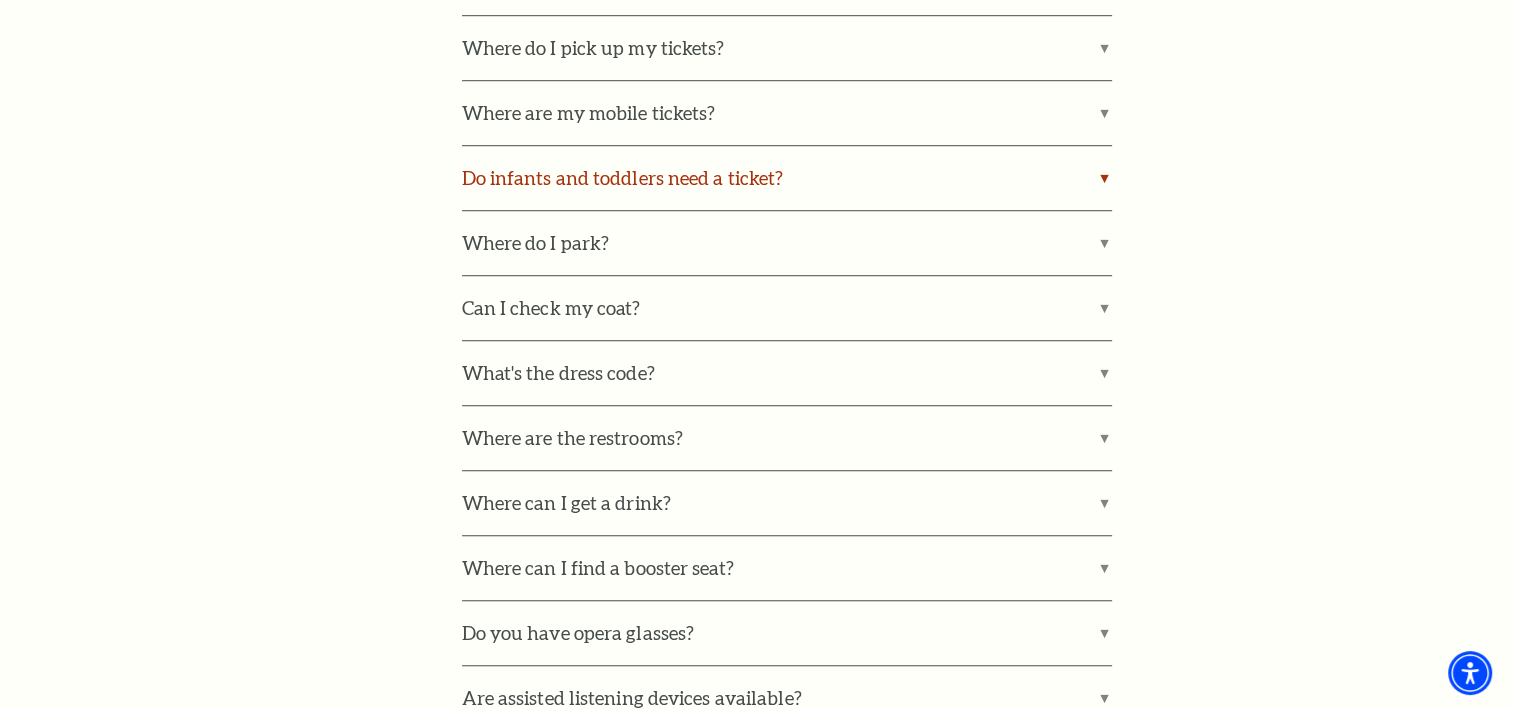 scroll, scrollTop: 1400, scrollLeft: 0, axis: vertical 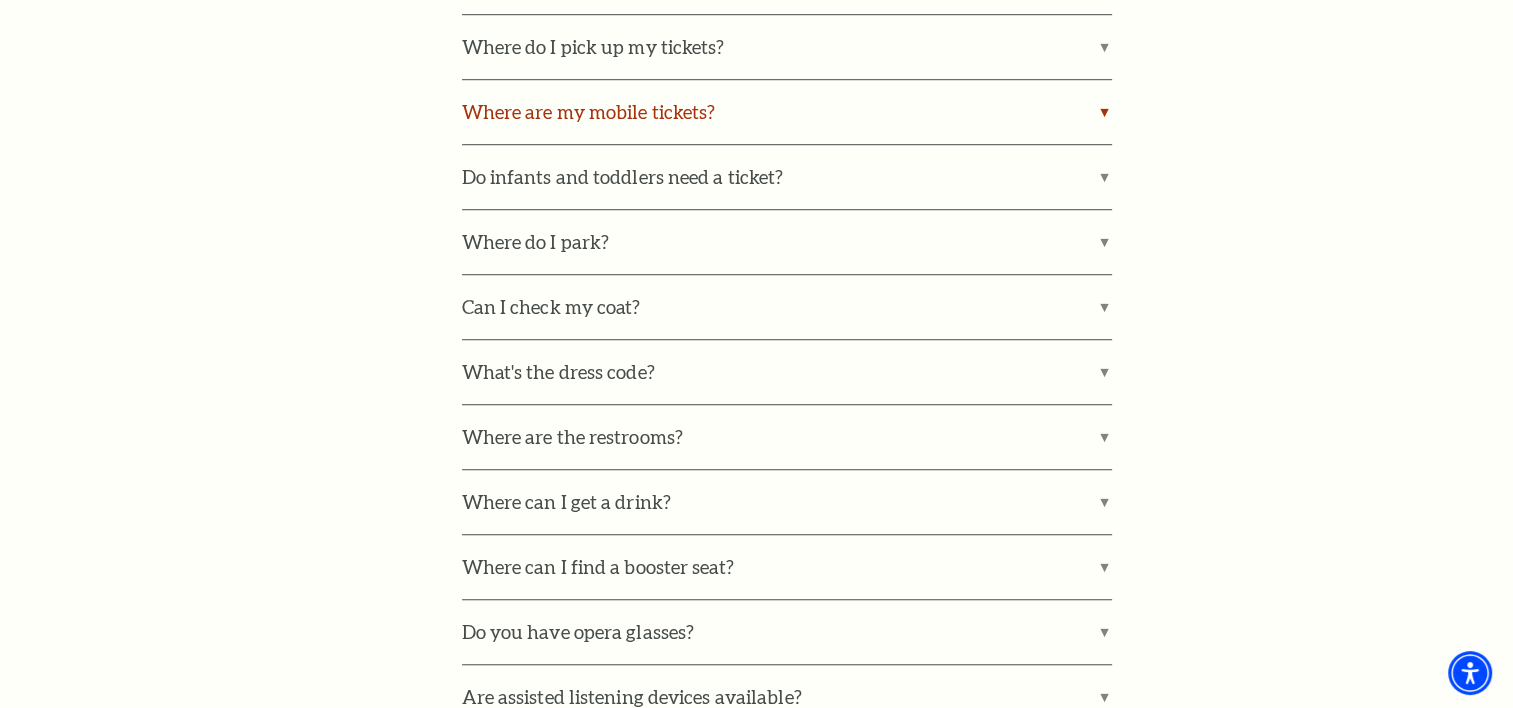 click on "Where are my mobile tickets?" at bounding box center [787, 112] 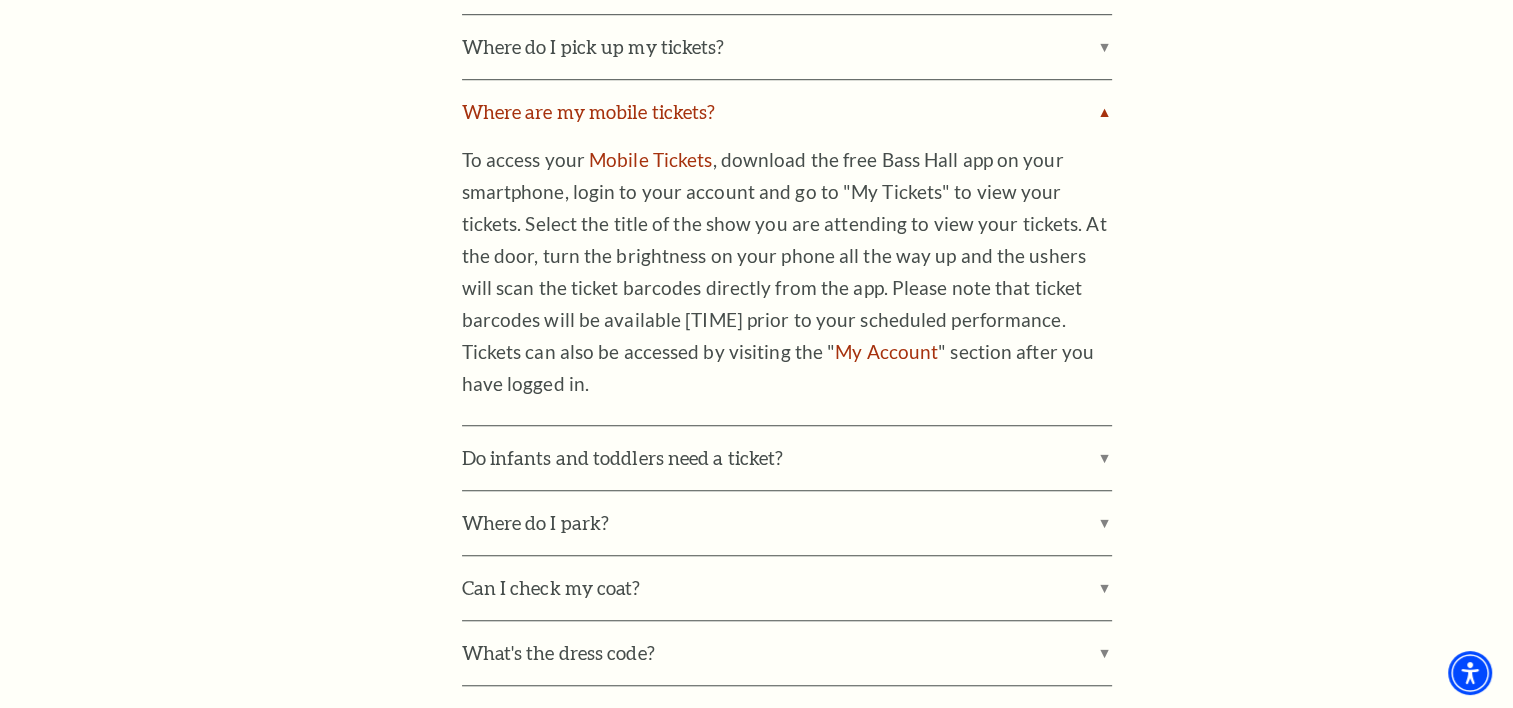 click on "Where are my mobile tickets?" at bounding box center (787, 112) 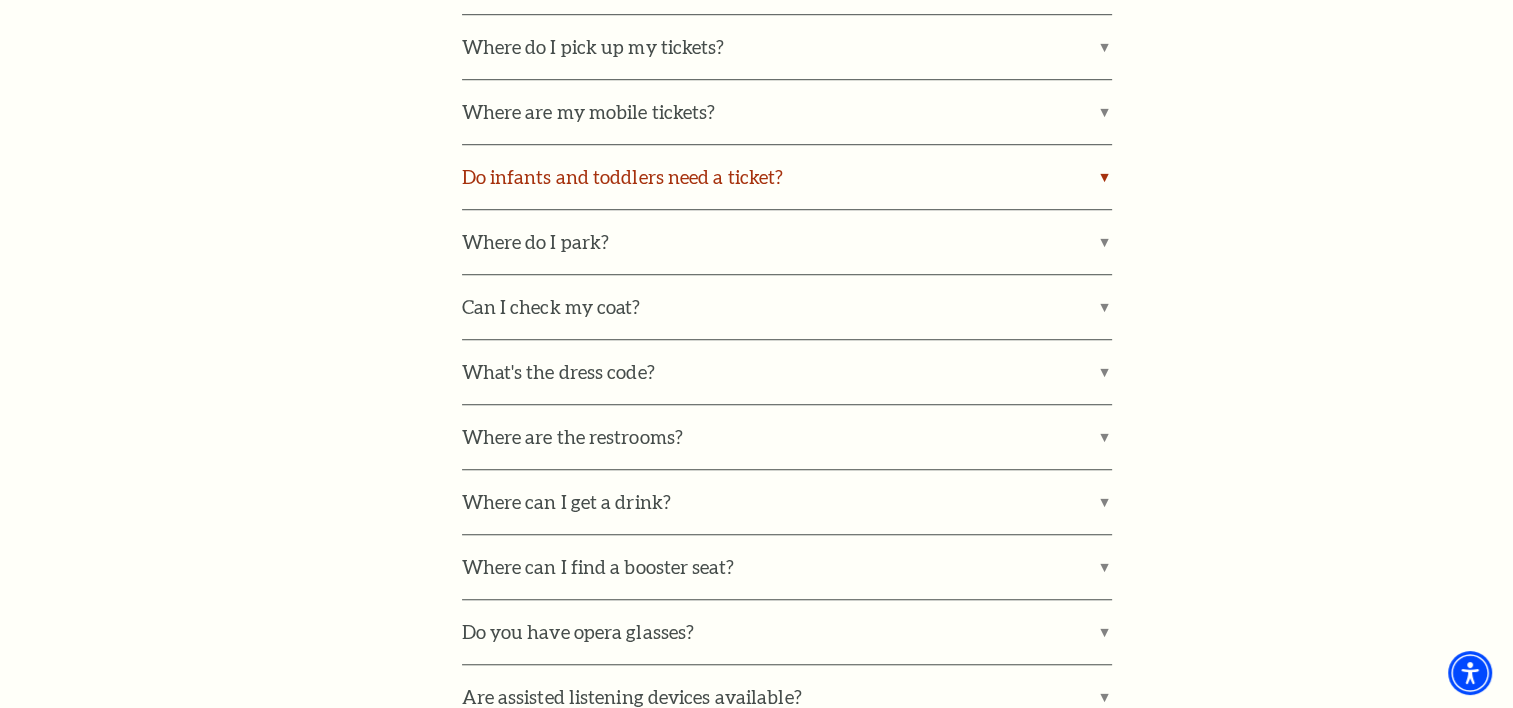 click on "Do infants and toddlers need a ticket?" at bounding box center [787, 177] 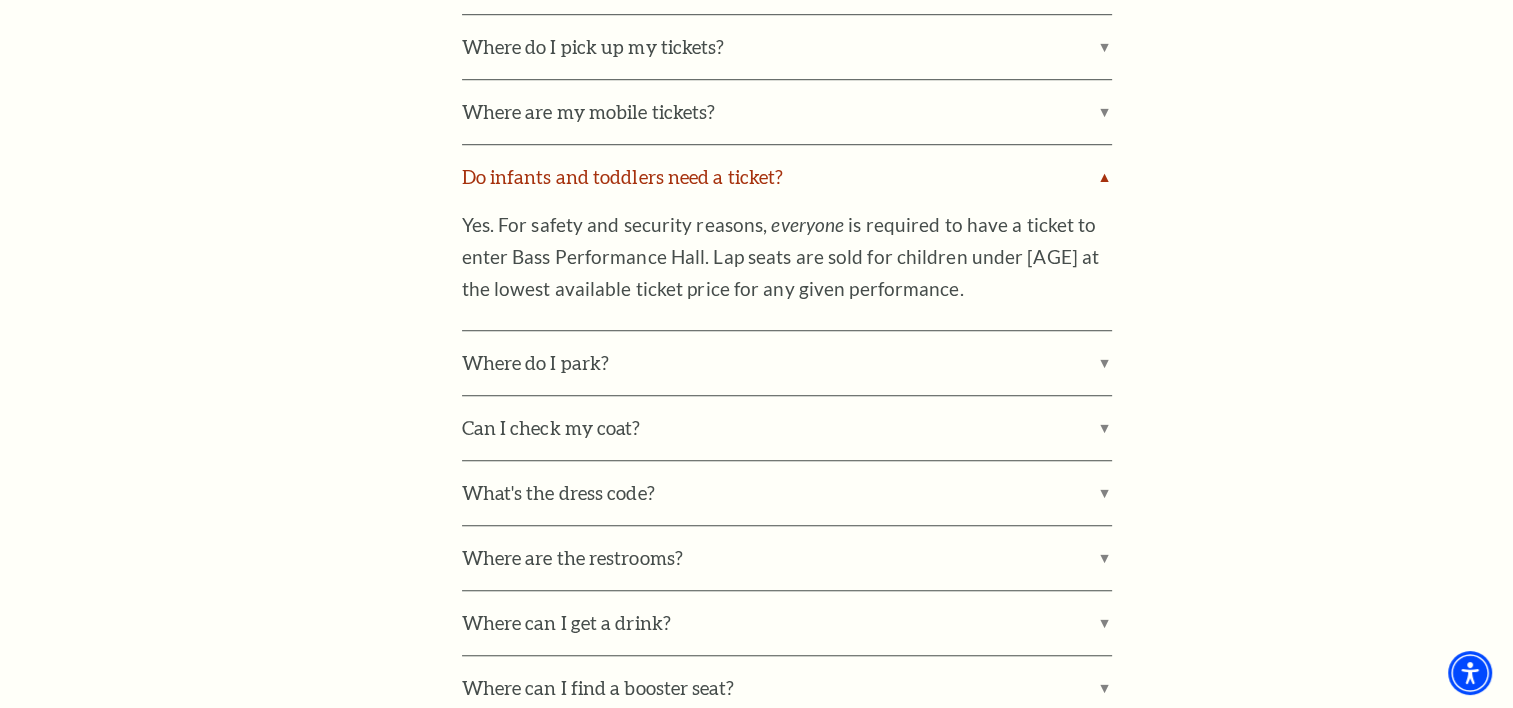 click on "Do infants and toddlers need a ticket?" at bounding box center [787, 177] 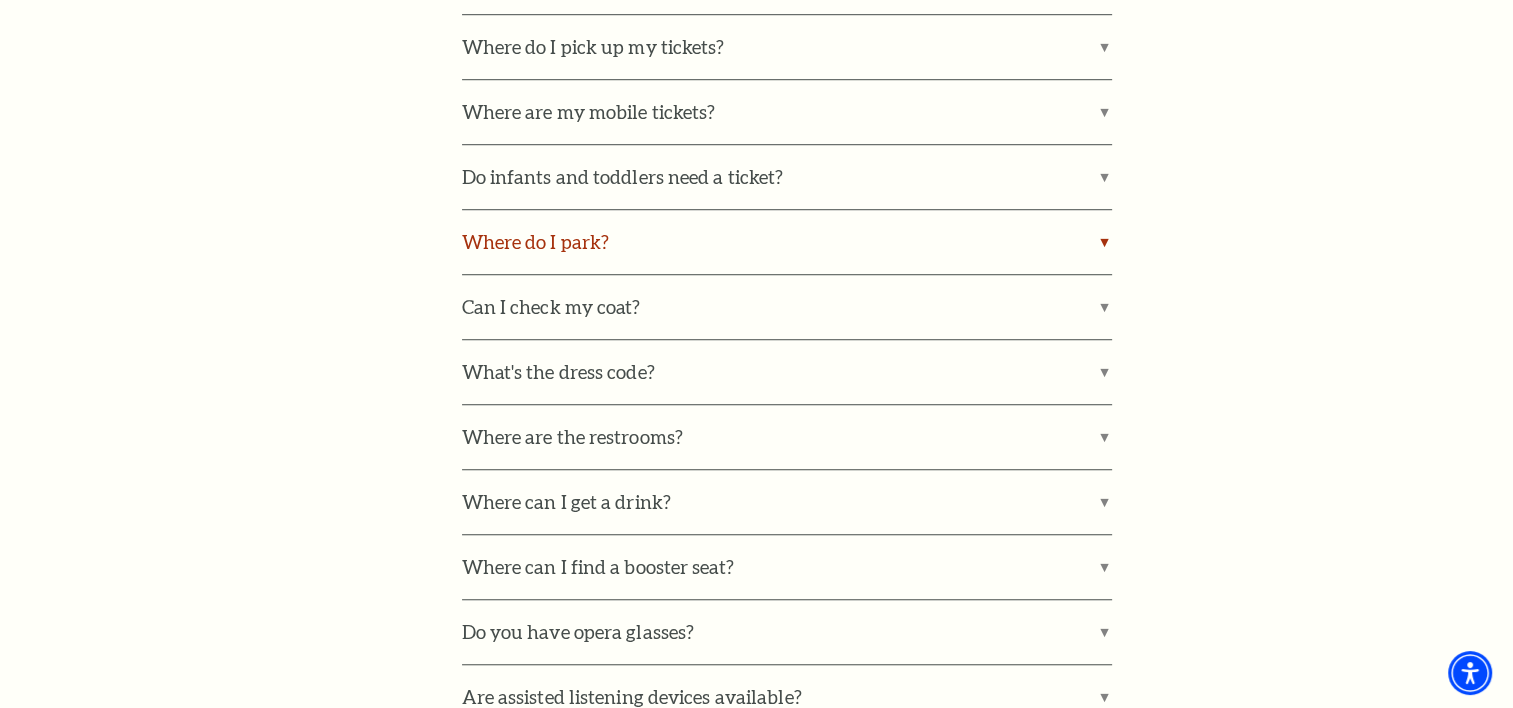 click on "Where do I park?" at bounding box center [787, 242] 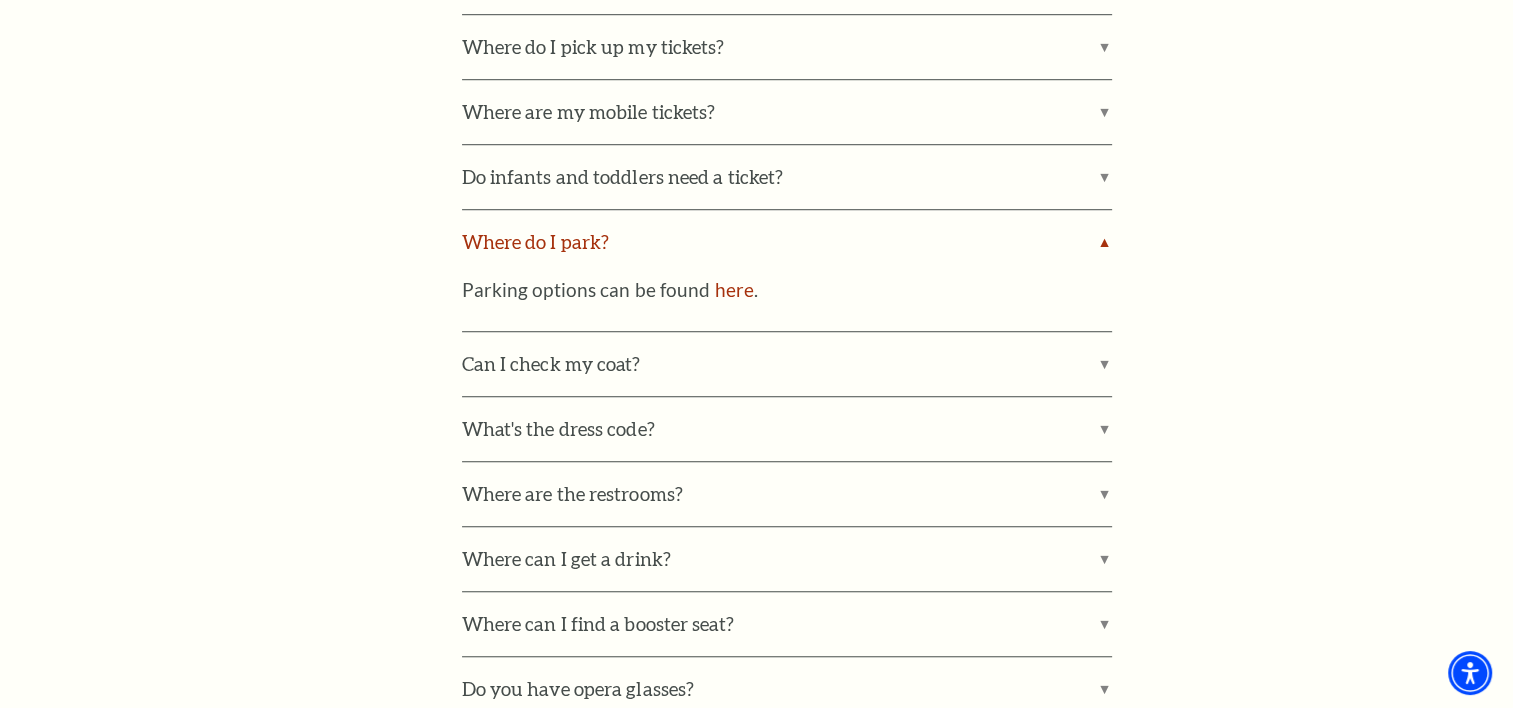 click on "Where do I park?" at bounding box center [787, 242] 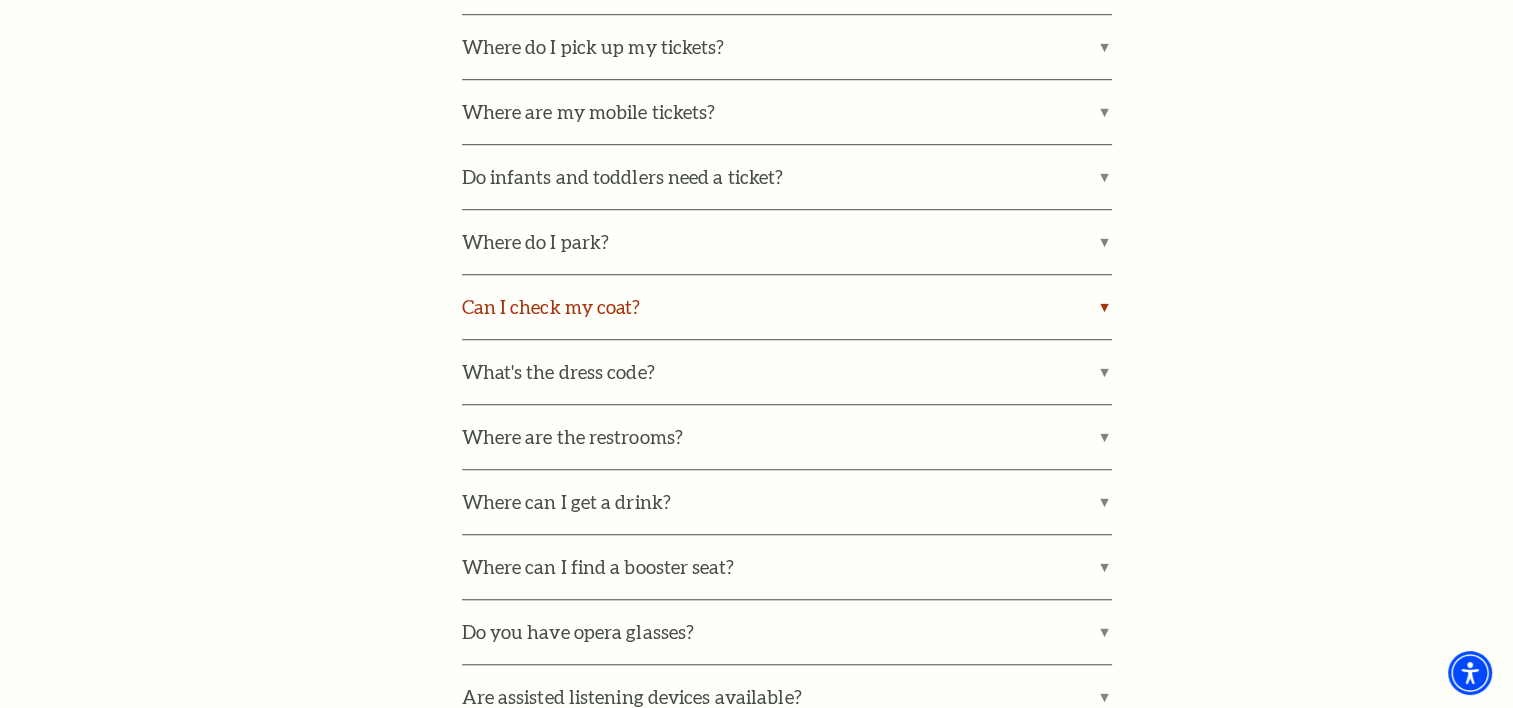 click on "Can I check my coat?" at bounding box center [787, 307] 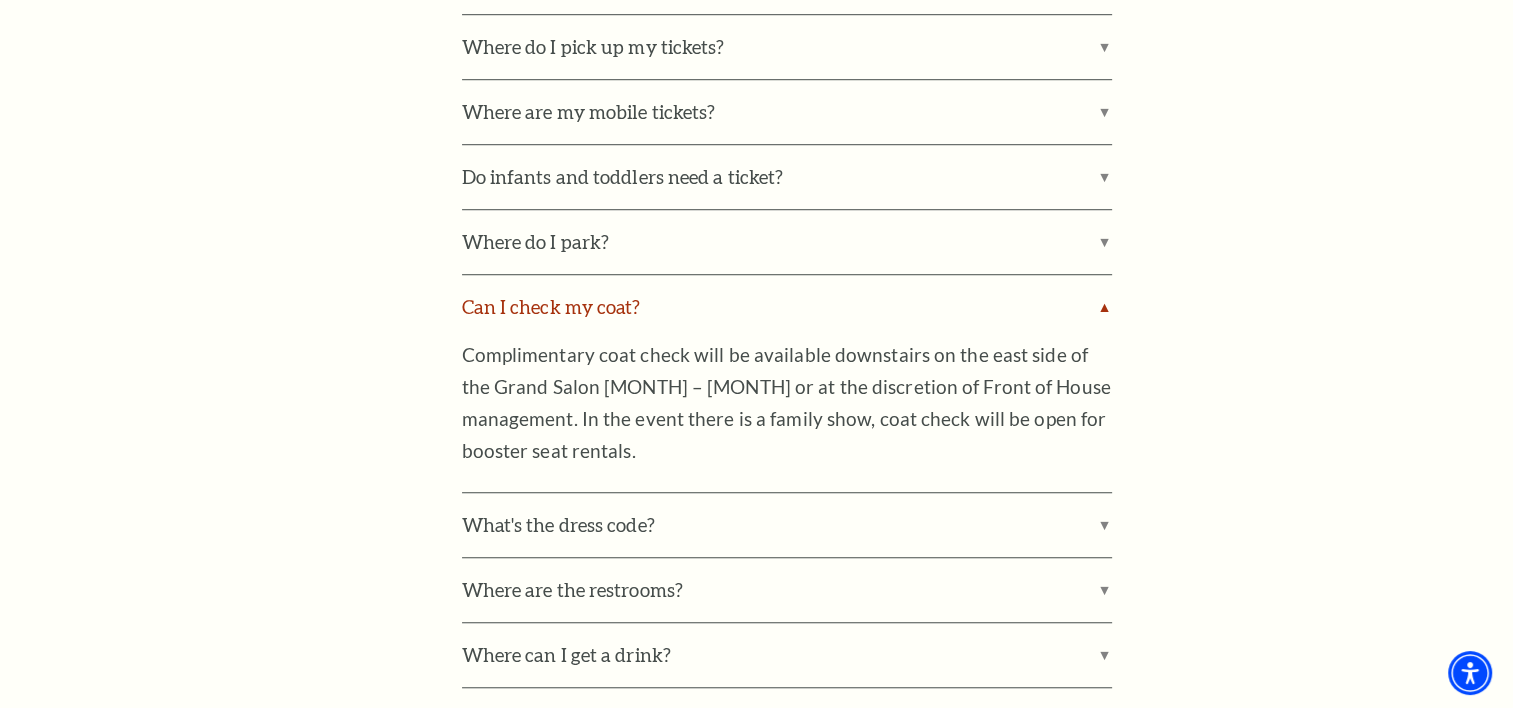 click on "Can I check my coat?" at bounding box center (787, 307) 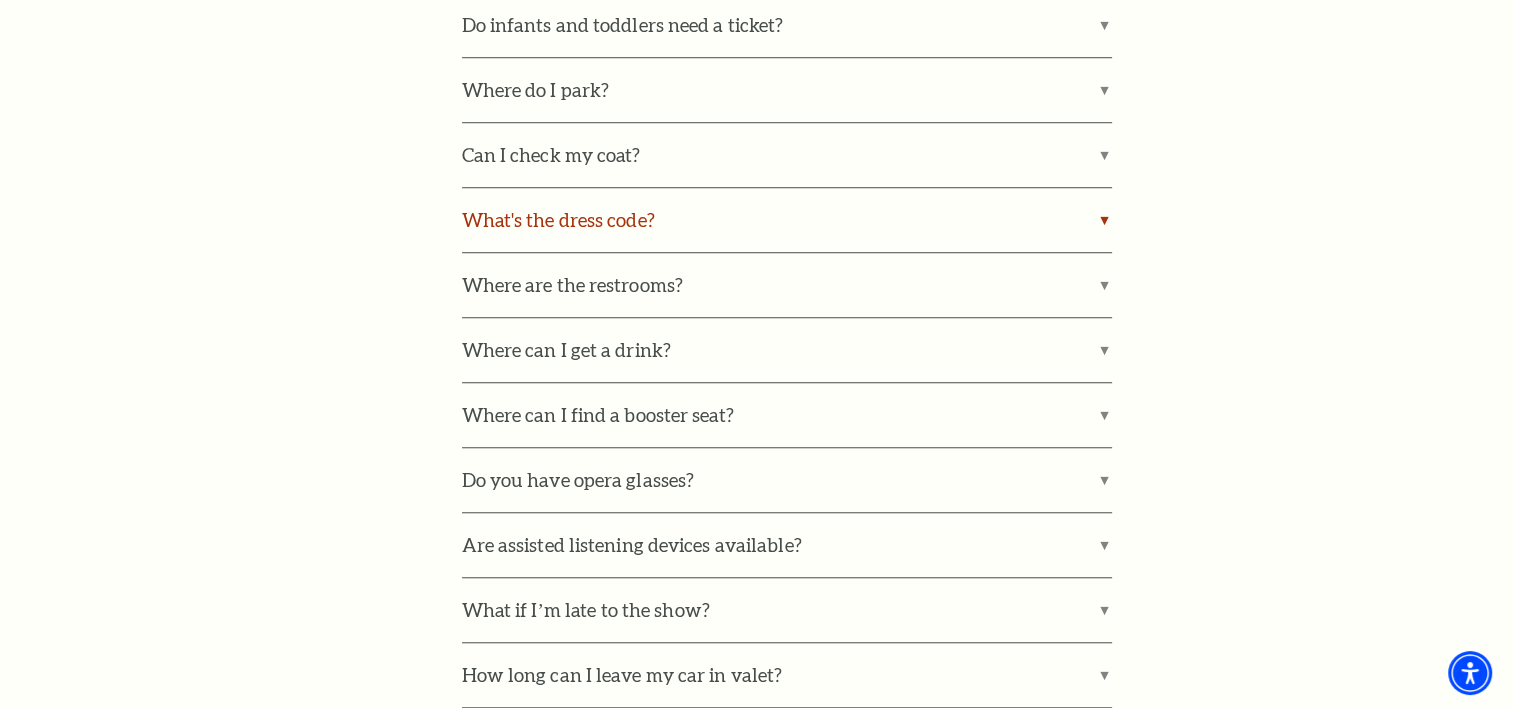 scroll, scrollTop: 1600, scrollLeft: 0, axis: vertical 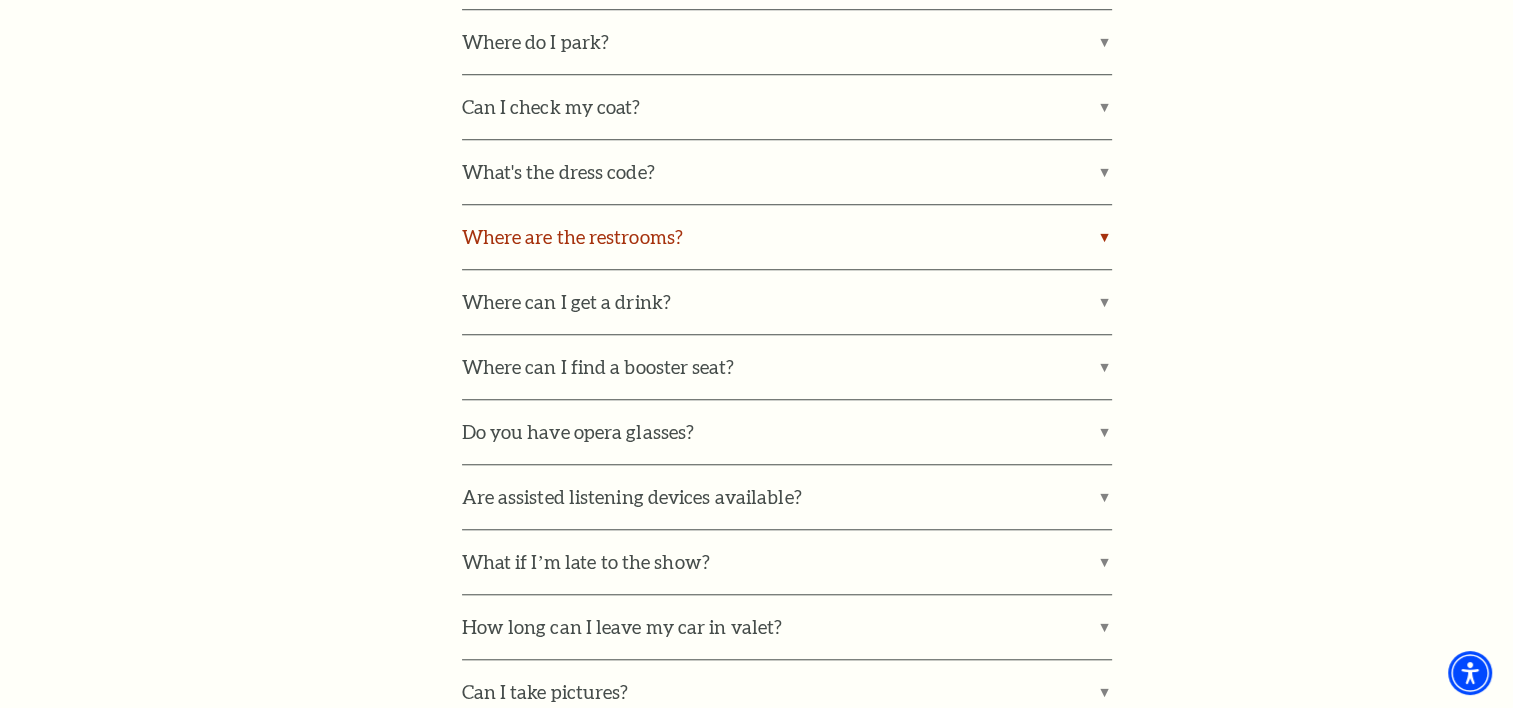 click on "Where are the restrooms?" at bounding box center (787, 237) 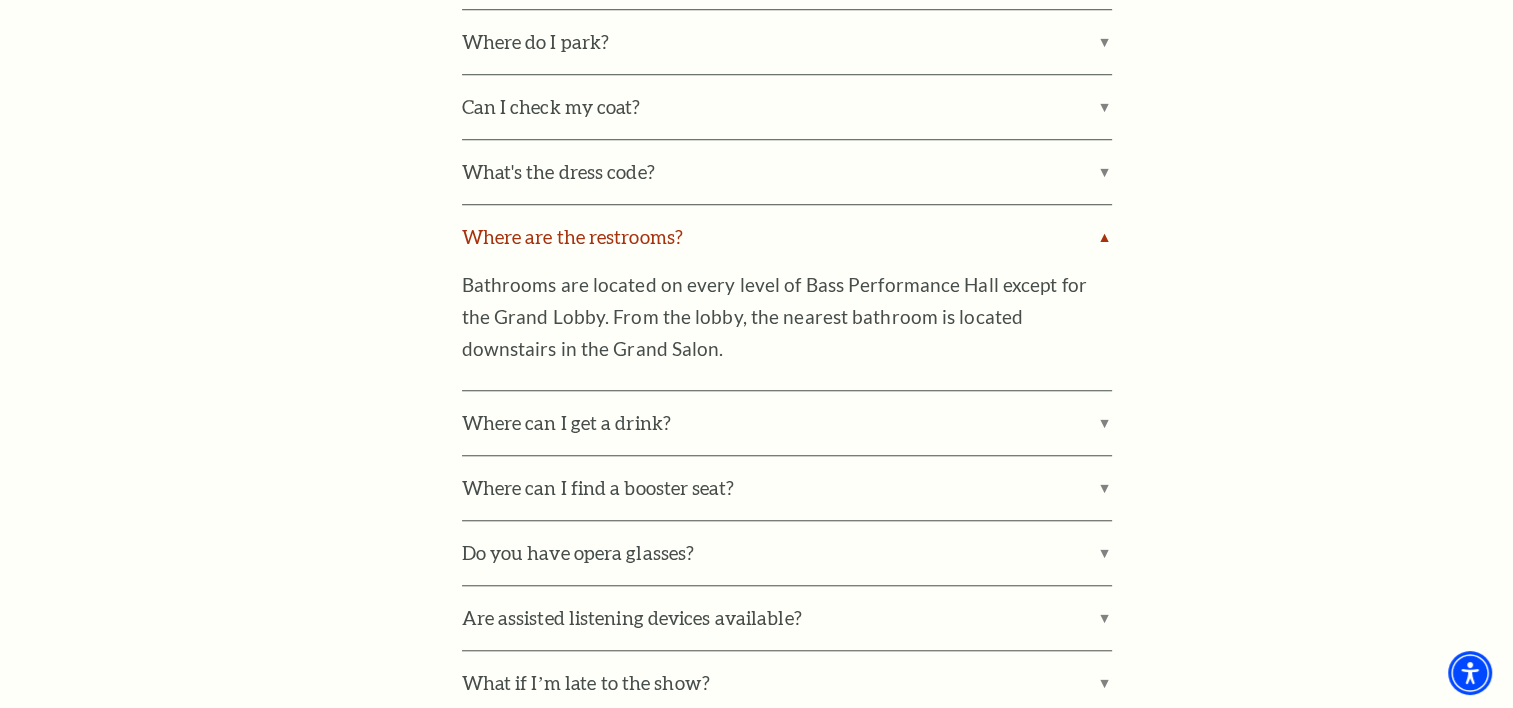 click on "Where are the restrooms?" at bounding box center (787, 237) 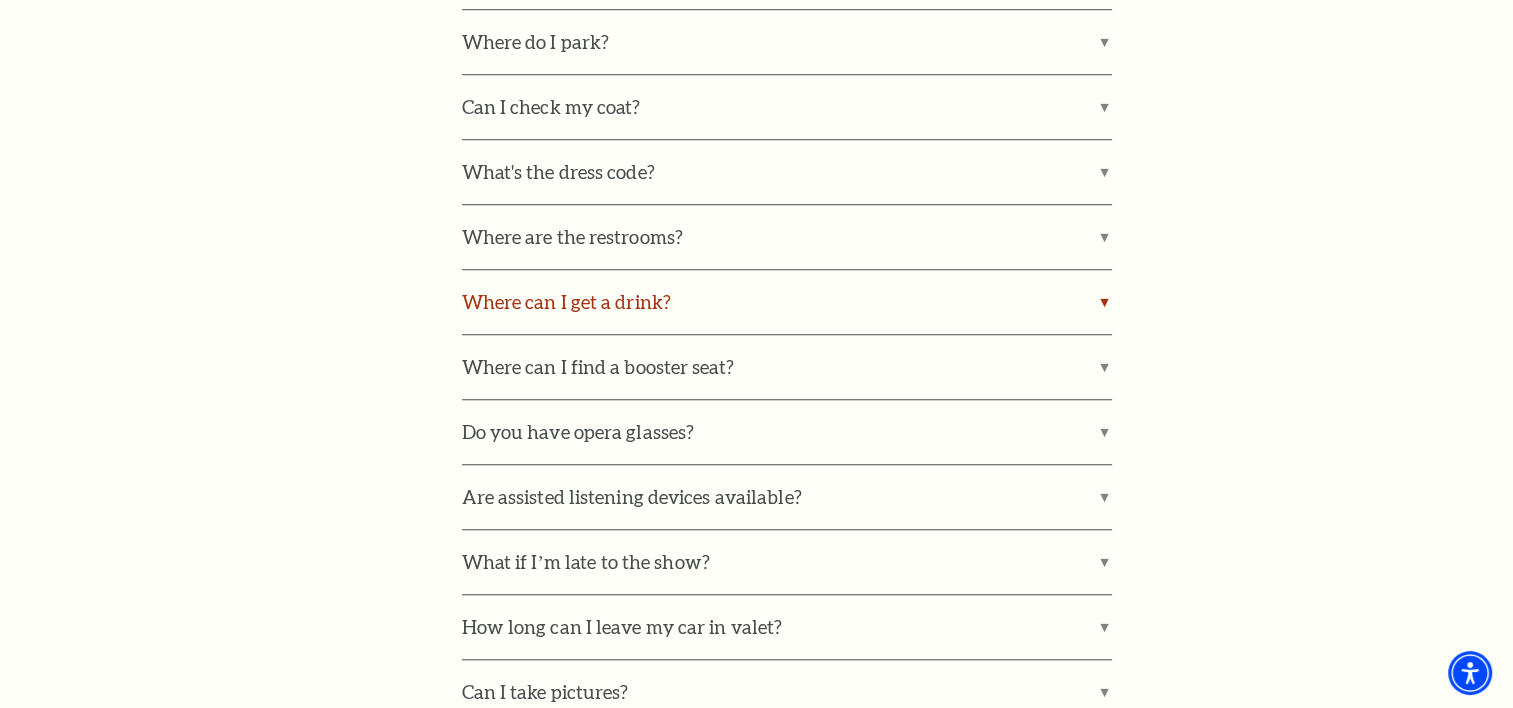 click on "Where can I get a drink?" at bounding box center [787, 302] 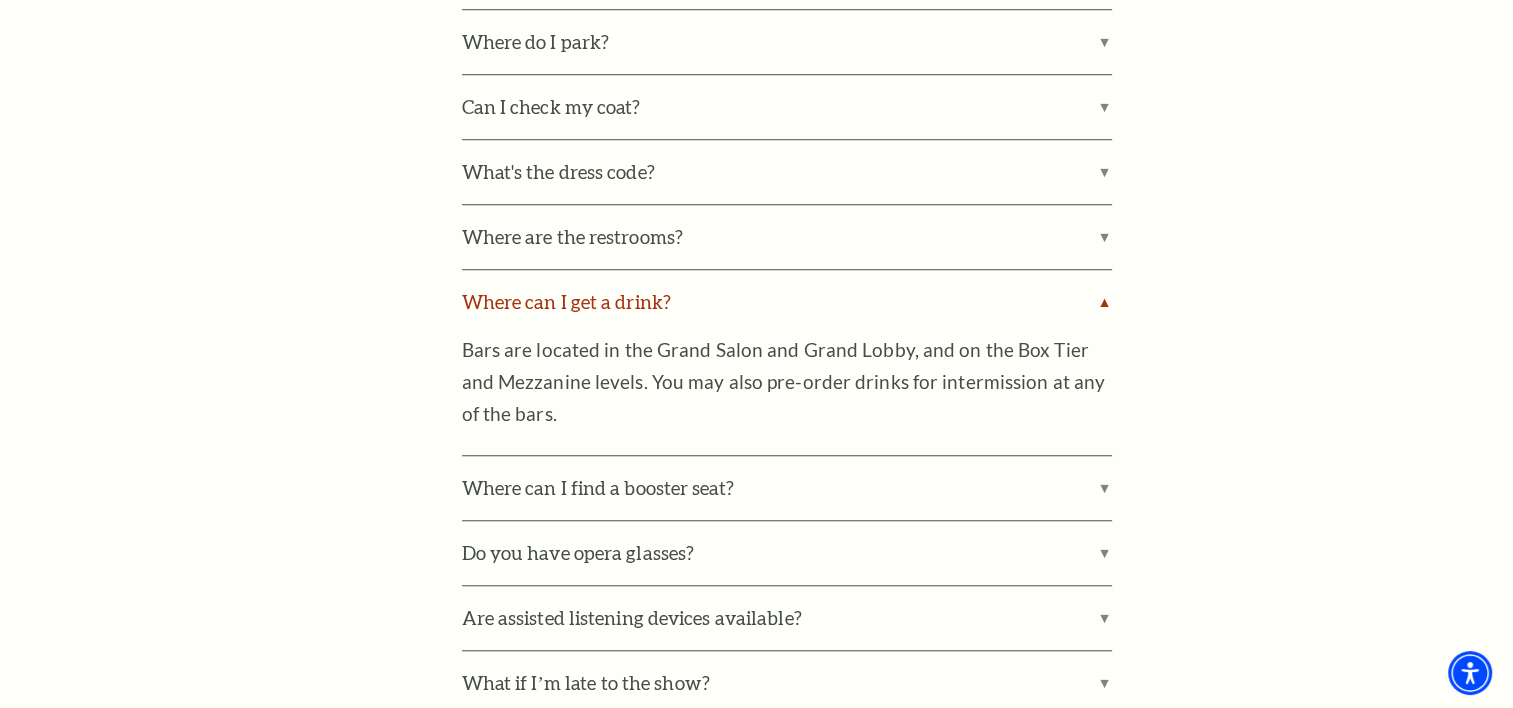 click on "Where can I get a drink?" at bounding box center (787, 302) 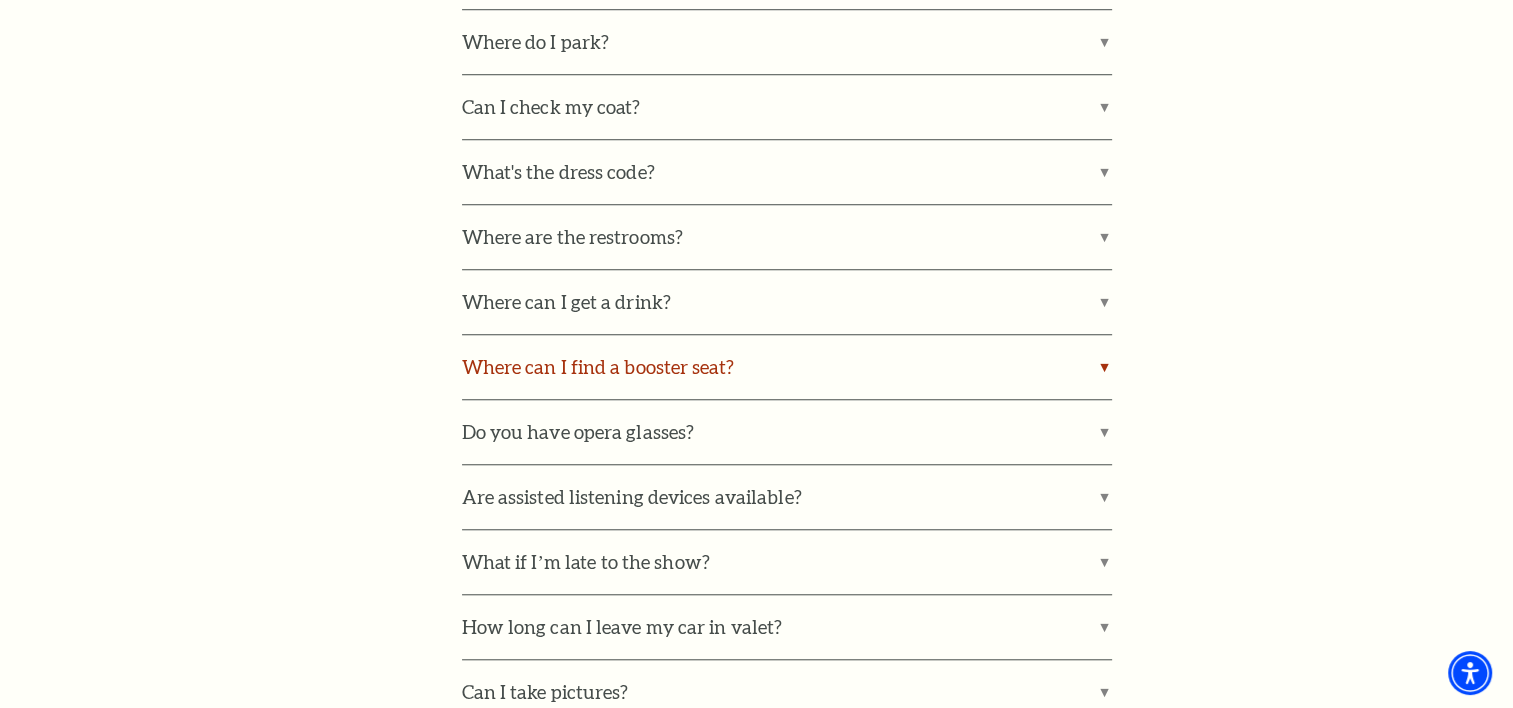 click on "Where can I find a booster seat?" at bounding box center (787, 367) 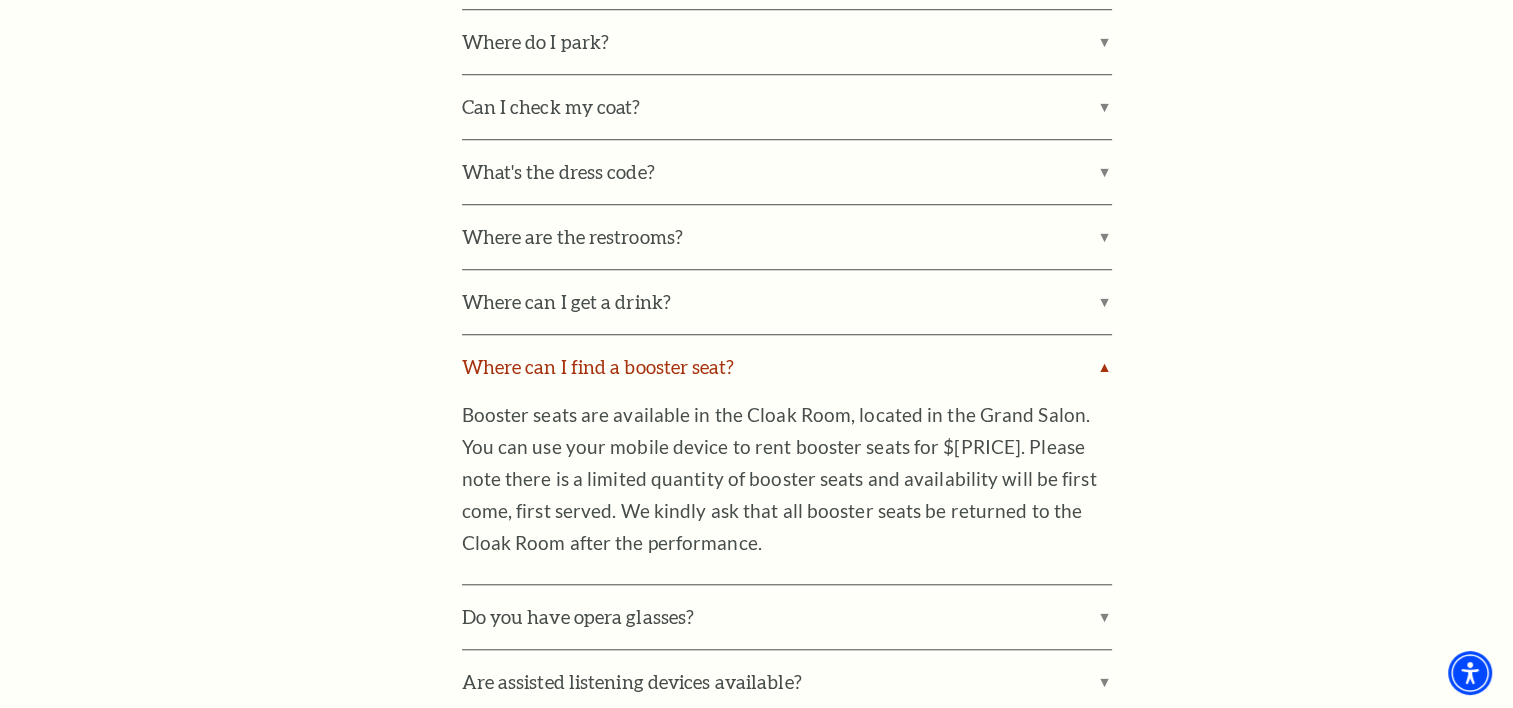click on "Where can I find a booster seat?" at bounding box center (787, 367) 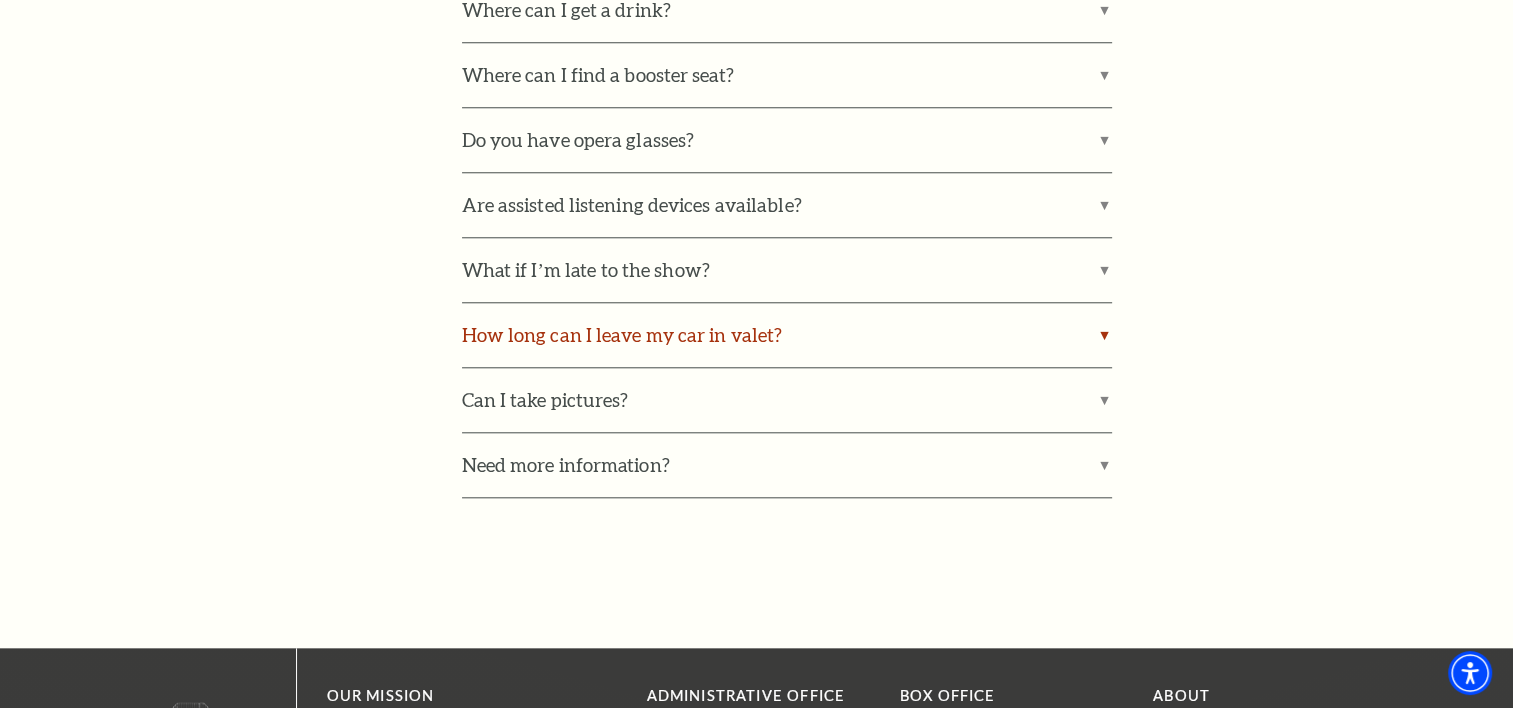 scroll, scrollTop: 1900, scrollLeft: 0, axis: vertical 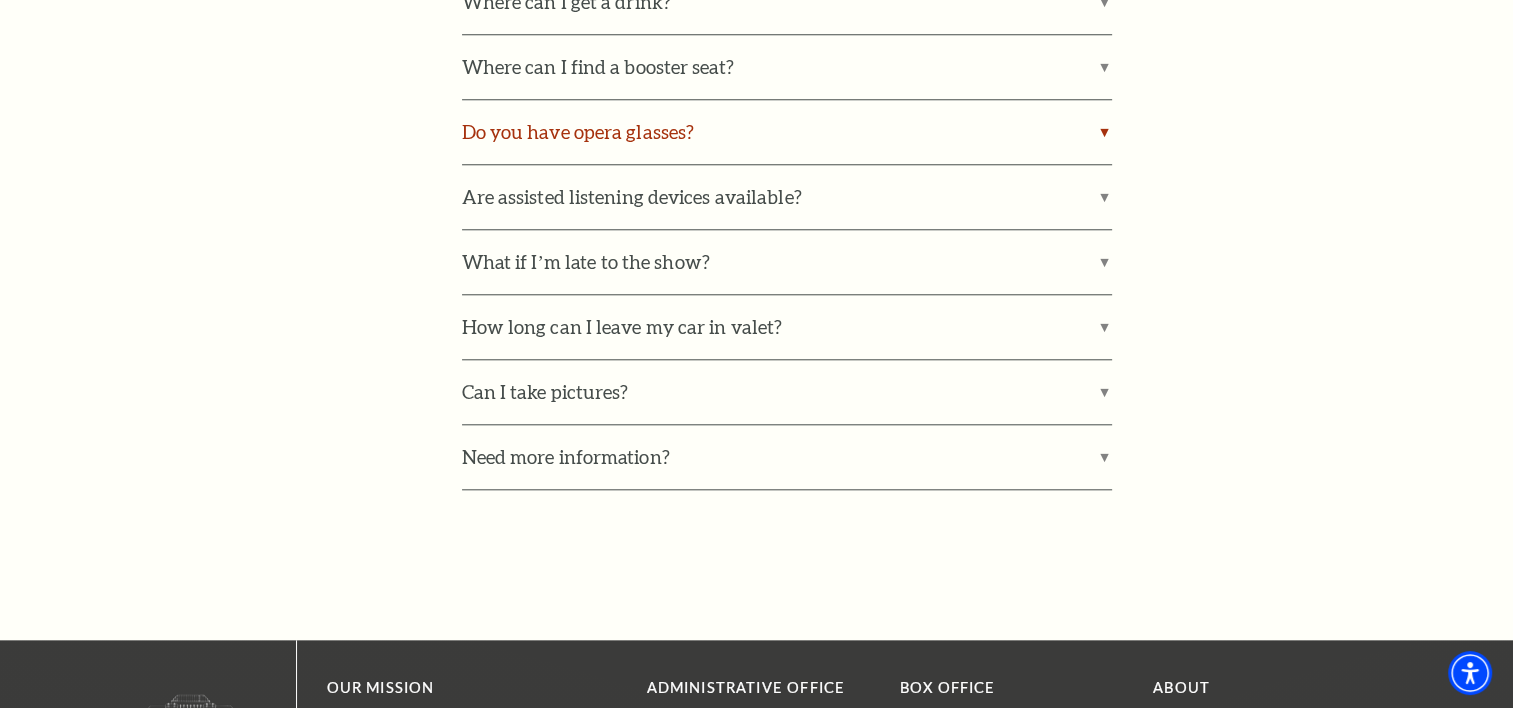 click on "Do you have opera glasses?" at bounding box center [787, 132] 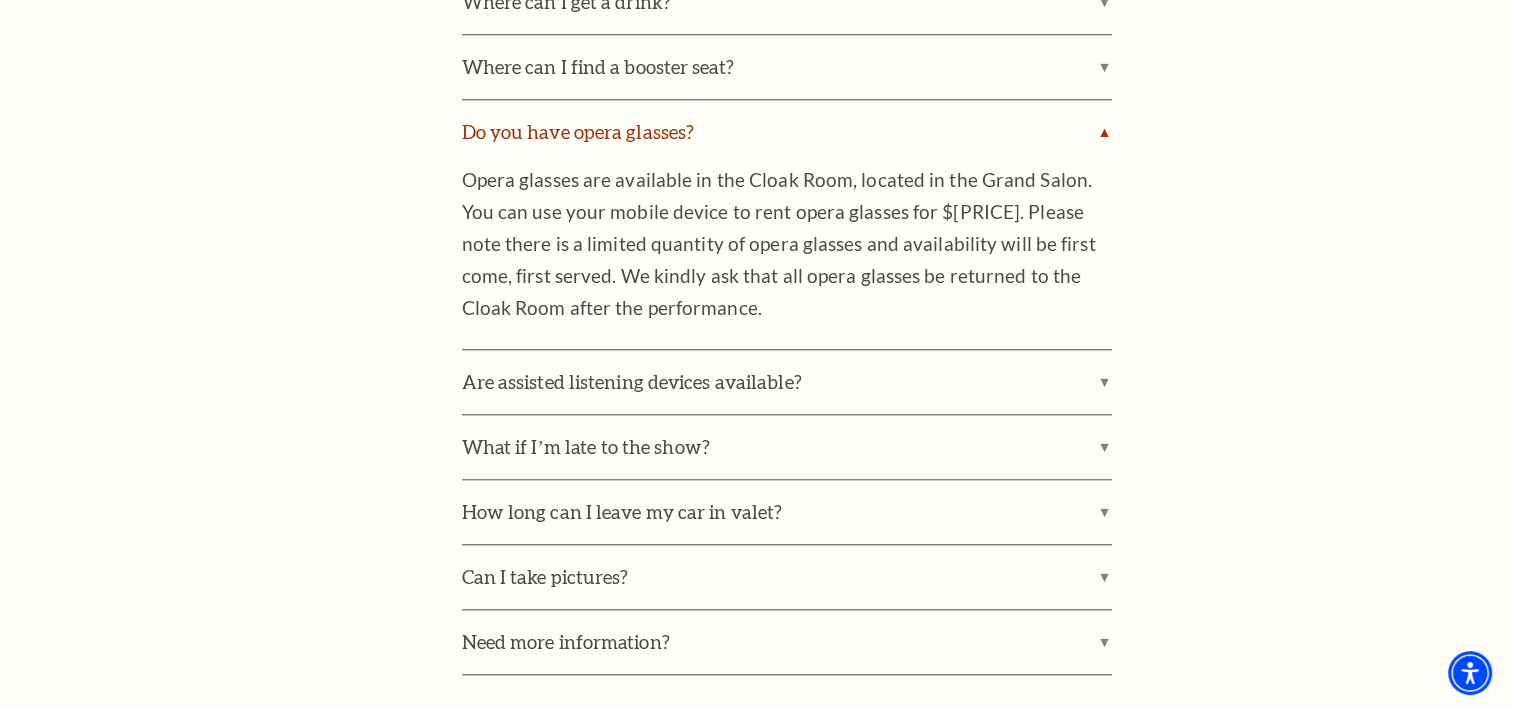 click on "Do you have opera glasses?" at bounding box center [787, 132] 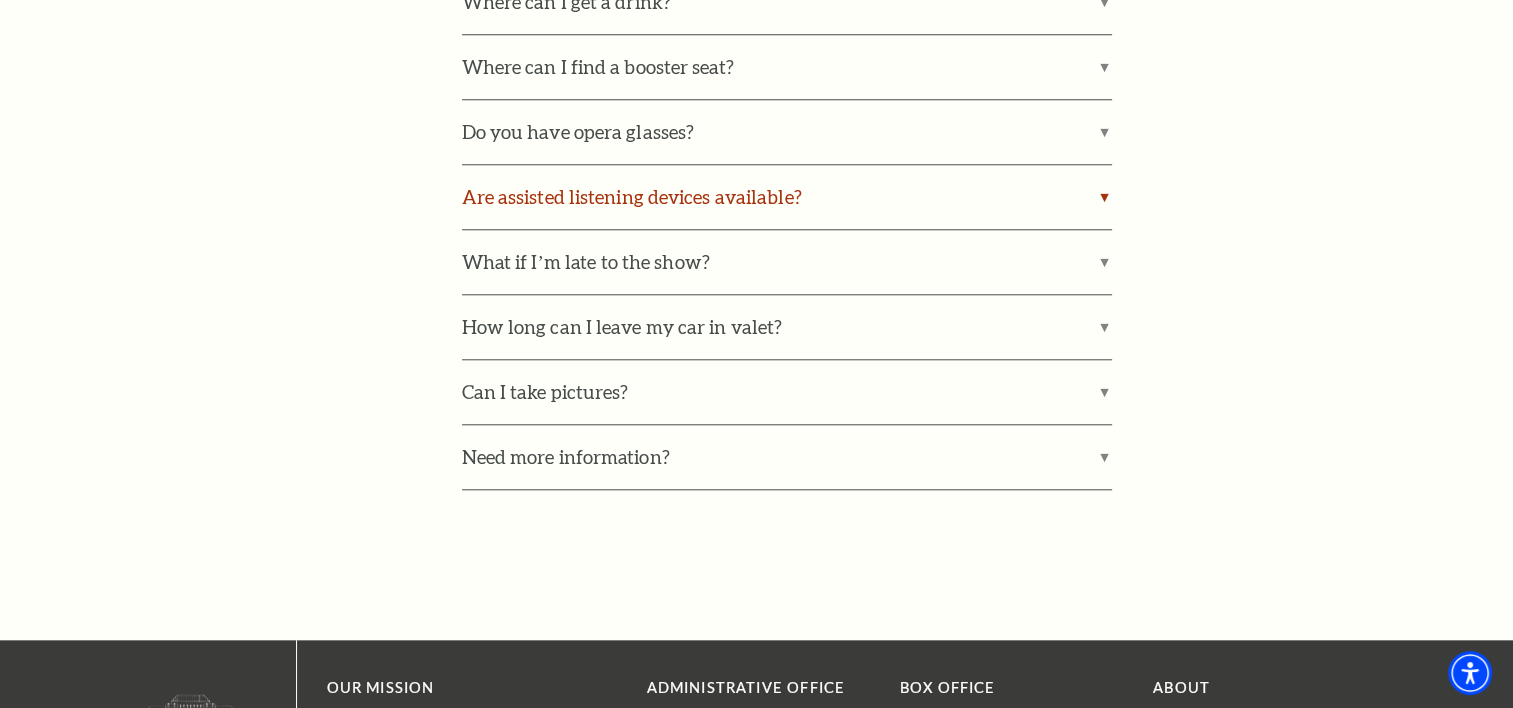 click on "Are assisted listening devices available?" at bounding box center [787, 197] 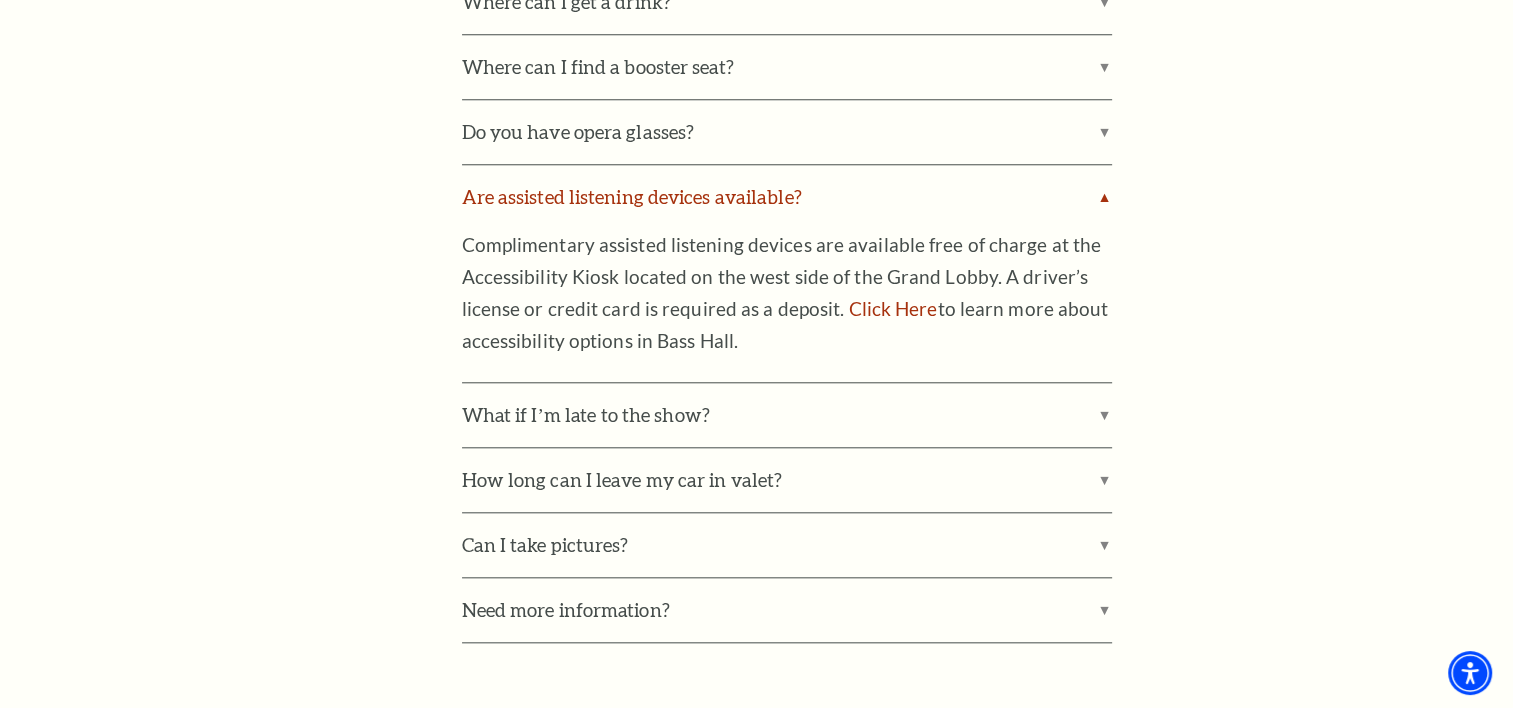 click on "Are assisted listening devices available?" at bounding box center [787, 197] 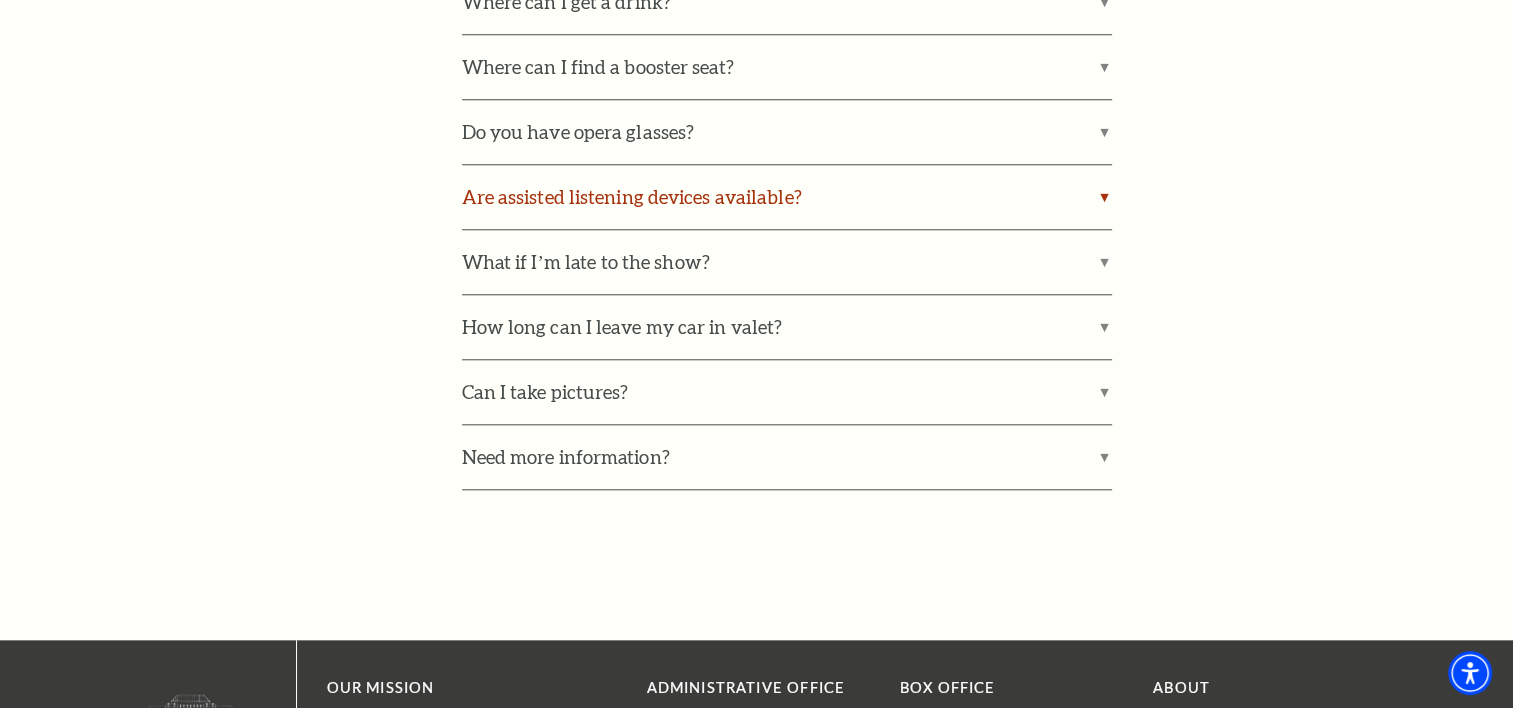 click on "Are assisted listening devices available?" at bounding box center (787, 197) 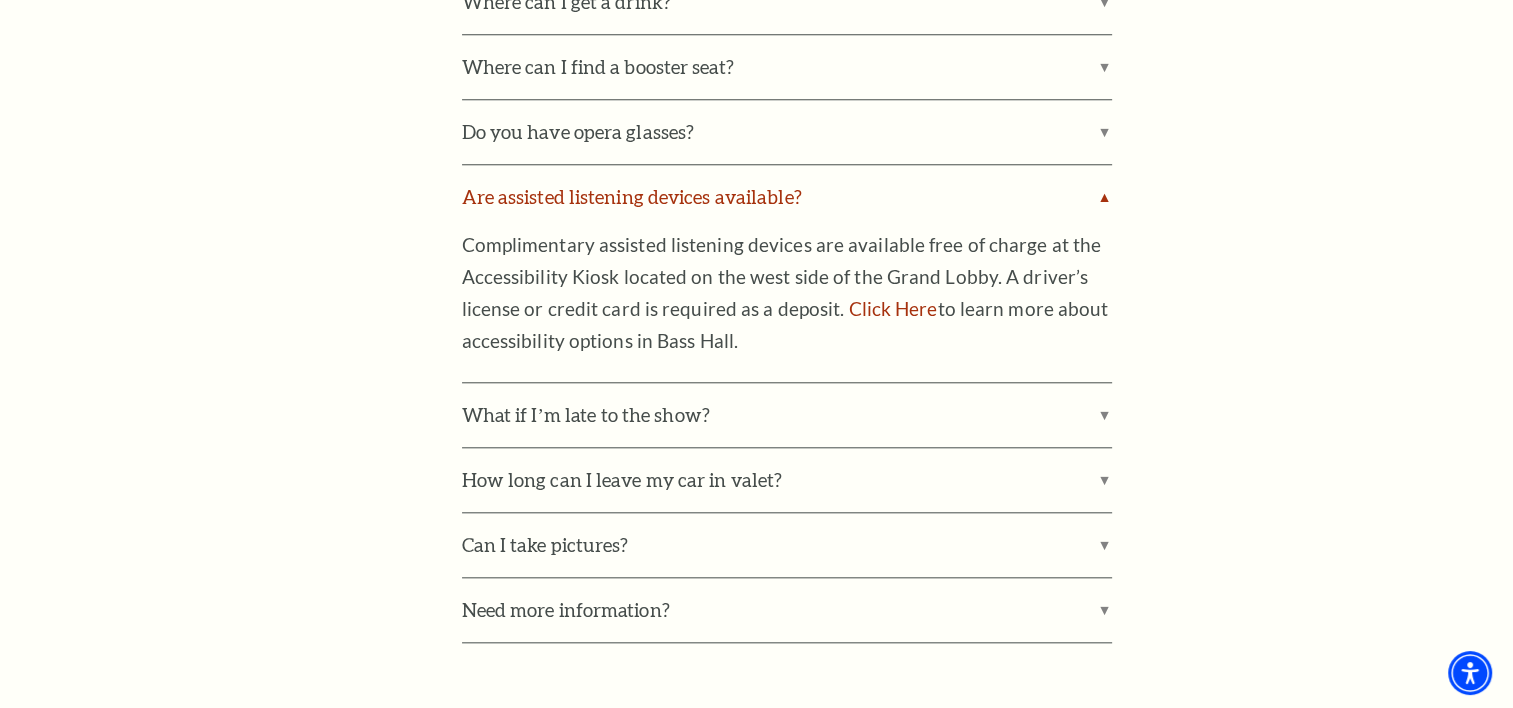 click on "Are assisted listening devices available?" at bounding box center [787, 197] 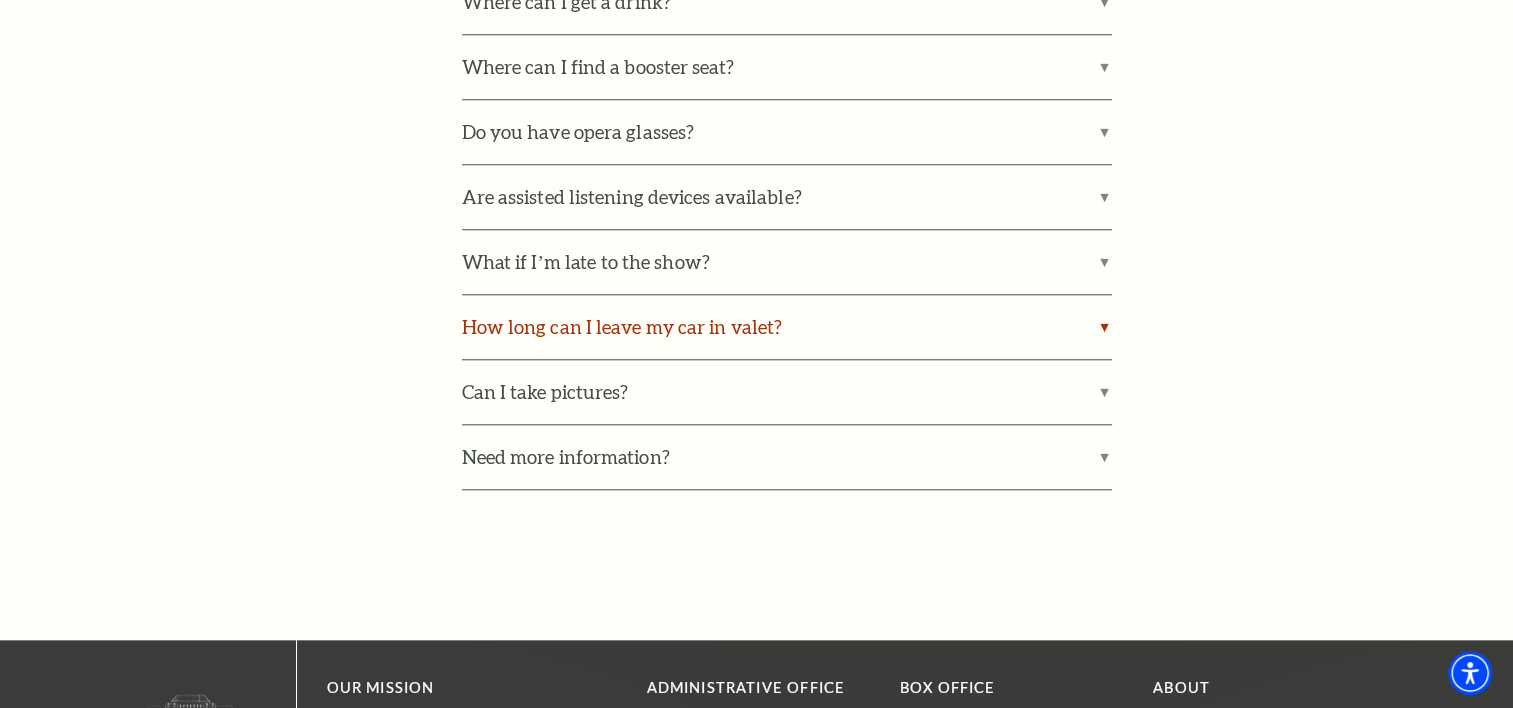 click on "How long can I leave my car in valet?" at bounding box center [787, 327] 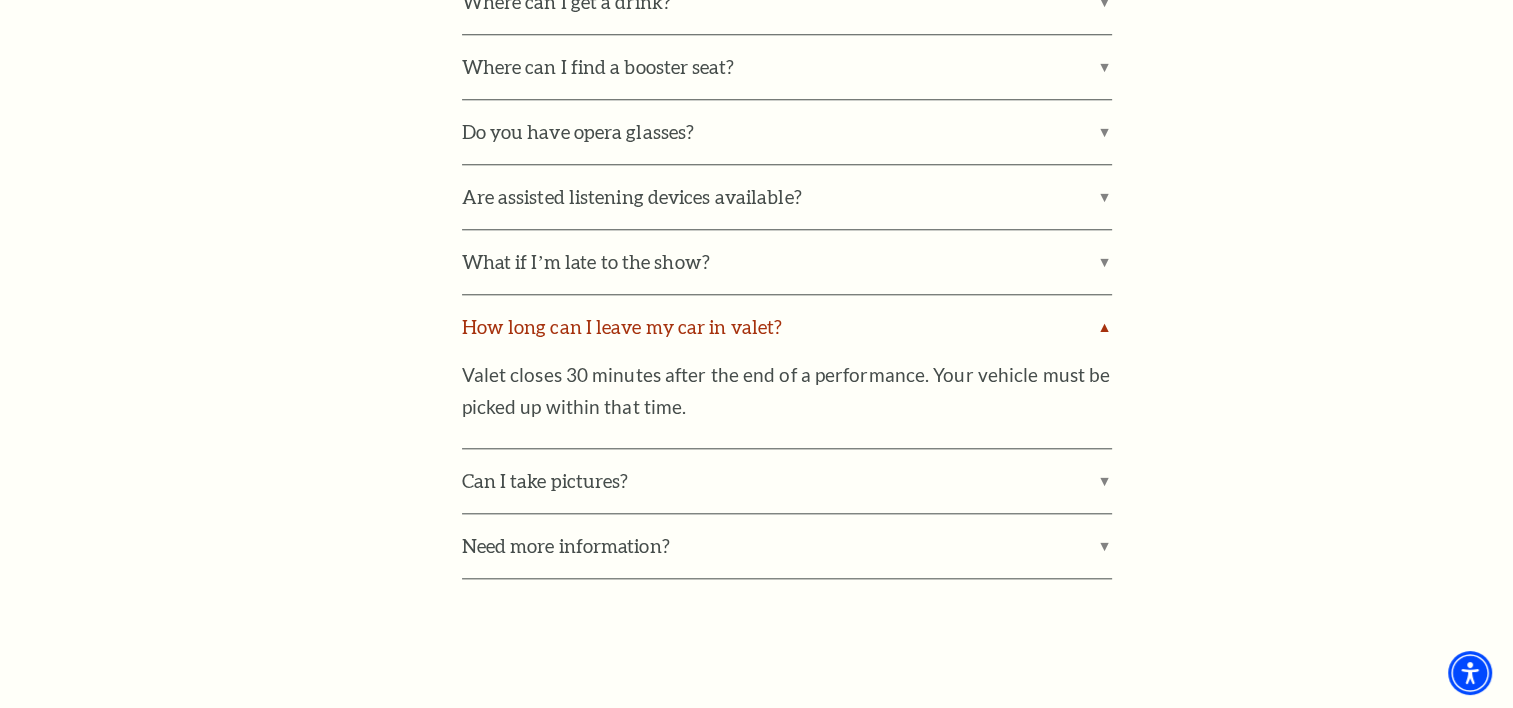 click on "How long can I leave my car in valet?" at bounding box center (787, 327) 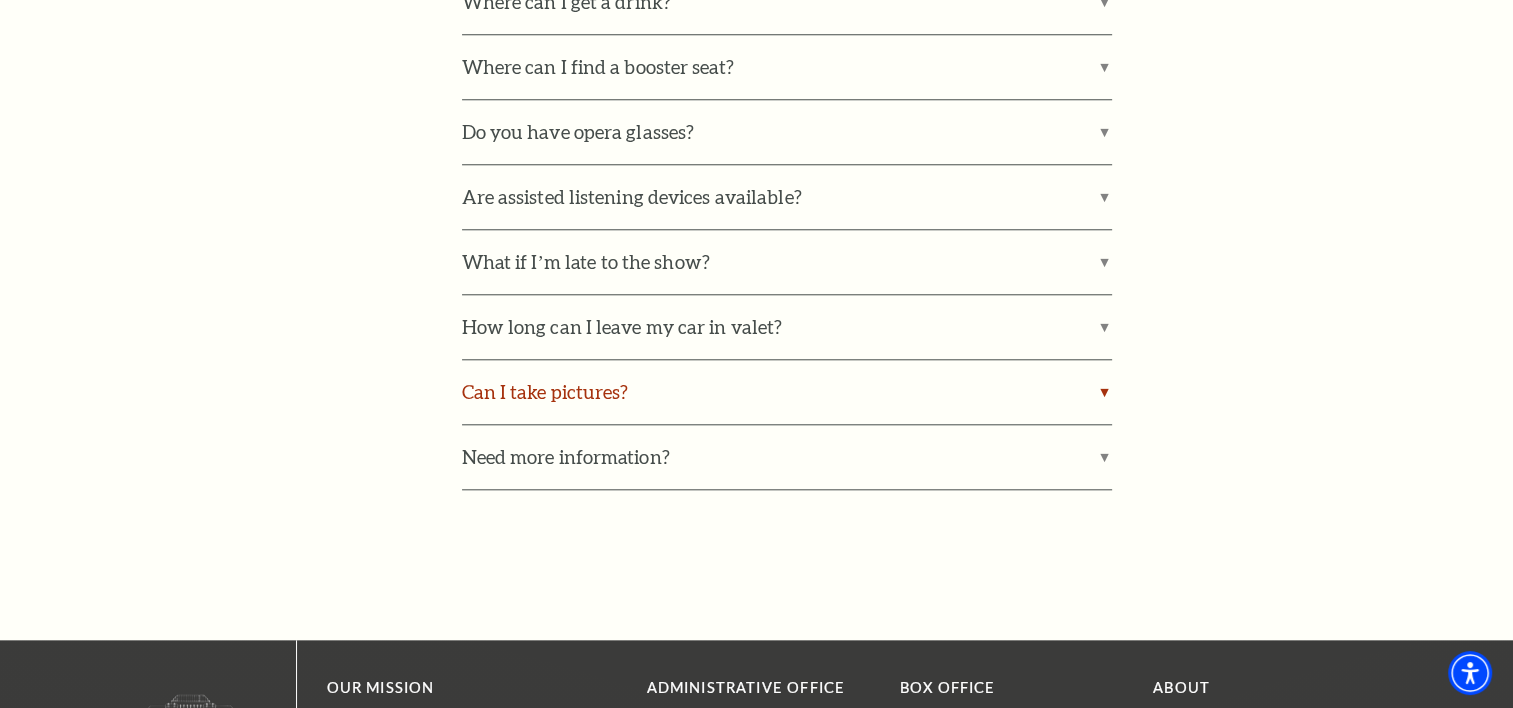click on "Can I take pictures?" at bounding box center [787, 392] 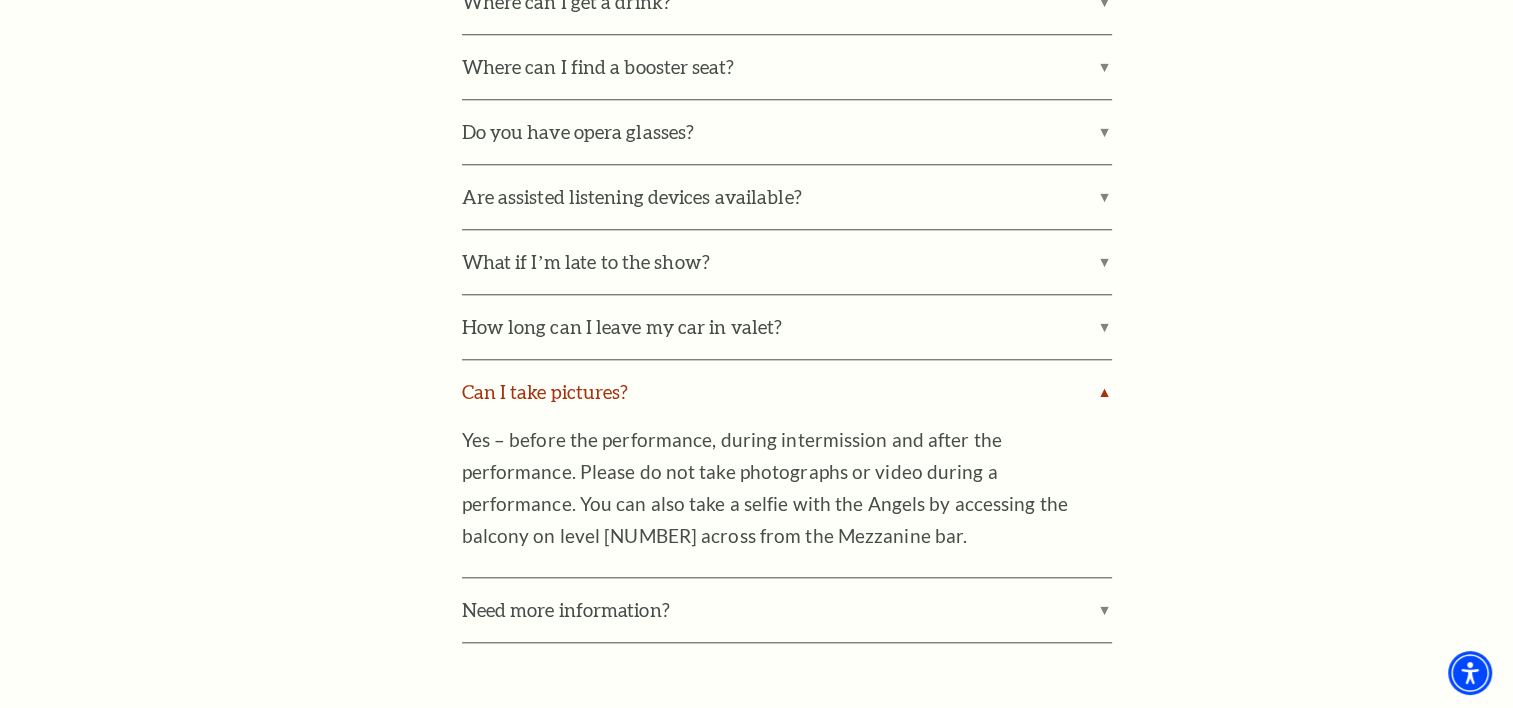 click on "Can I take pictures?" at bounding box center [787, 392] 